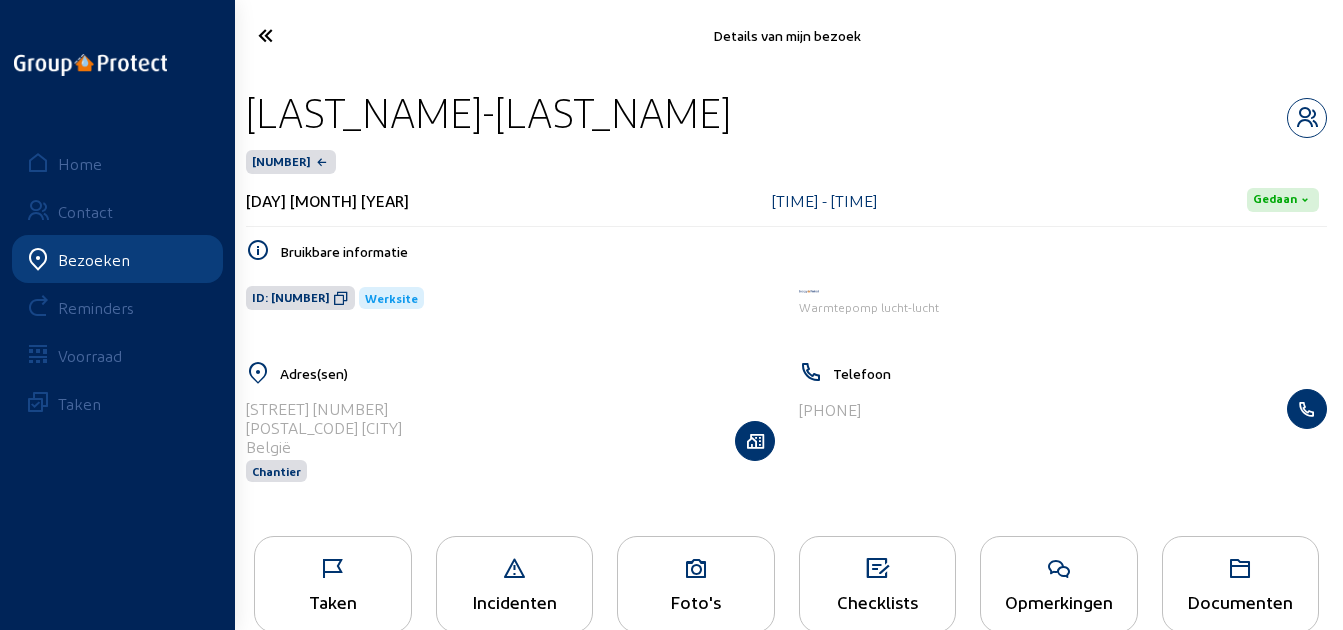 scroll, scrollTop: 0, scrollLeft: 0, axis: both 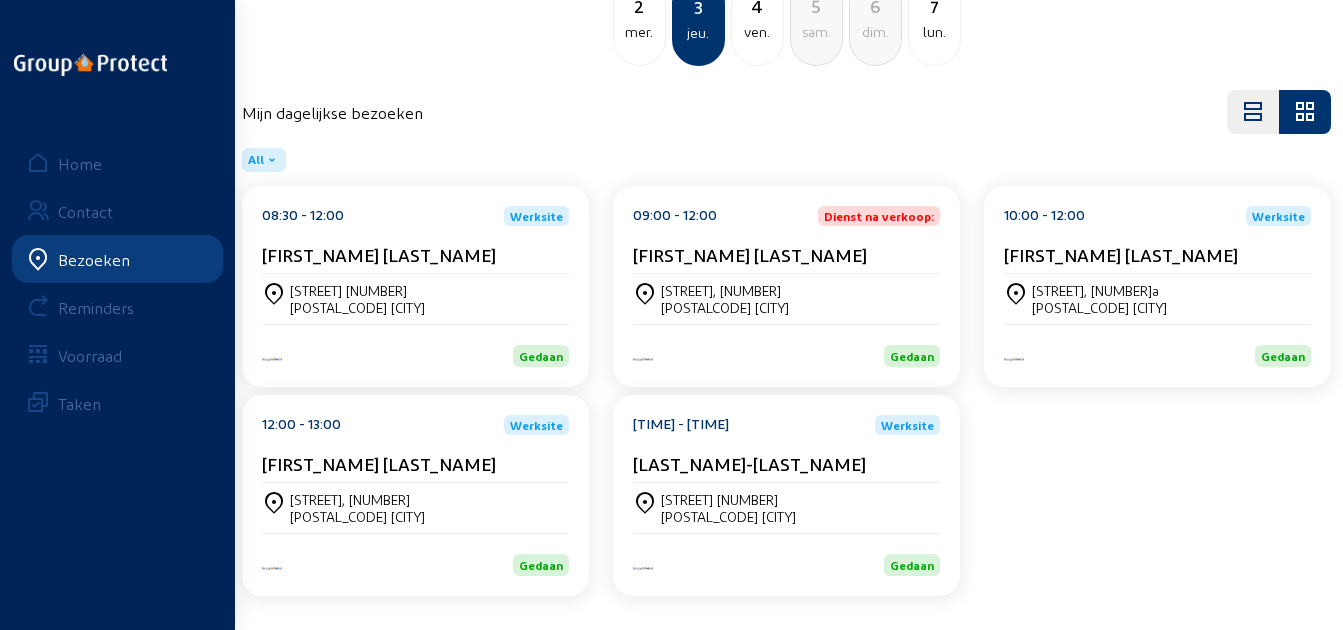 click on "08:30 - 12:00  Werksite [PERSON] [LASTNAME] [STREET] [NUMBER] [POSTALCODE] [CITY] Gedaan  09:00 - 12:00  Dienst na verkoop: [PERSON] [LASTNAME] [STREET], [NUMBER] [POSTALCODE] [CITY] Gedaan  10:00 - 12:00  Werksite [PERSON] [LASTNAME] [STREET], [NUMBER]a [POSTALCODE] [CITY] Gedaan  12:00 - 13:00  Werksite [PERSON] [LASTNAME] [STREET], [NUMBER]     [POSTALCODE] [CITY] Gedaan  13:00 - 14:00  Werksite  [PERSON]-[PERSON] [STREET], [NUMBER] [POSTALCODE] [CITY] Gedaan" at bounding box center [786, 395] 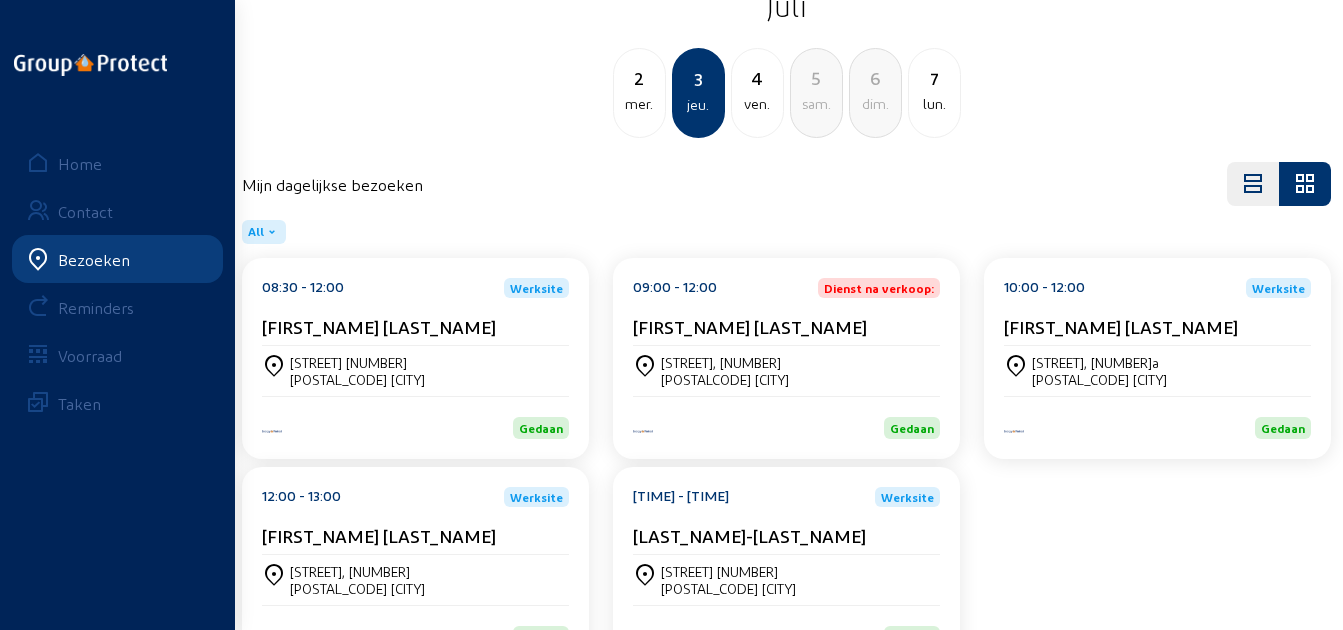 scroll, scrollTop: 0, scrollLeft: 0, axis: both 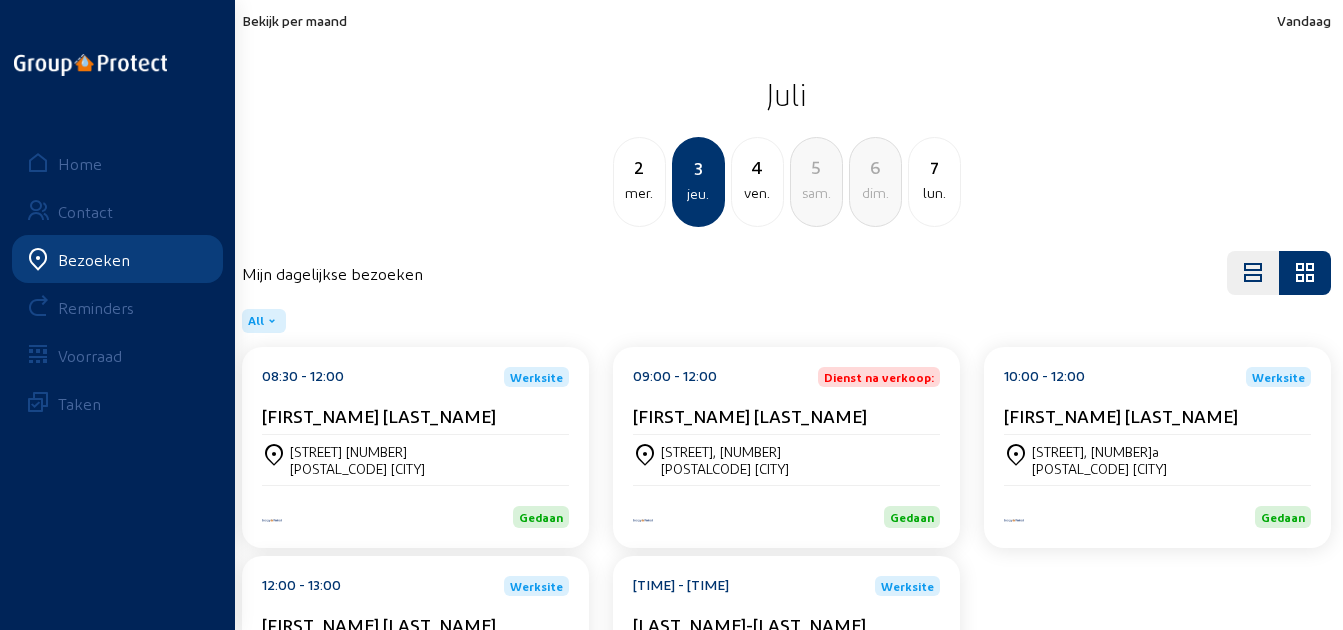 click on "ven." at bounding box center [639, 193] 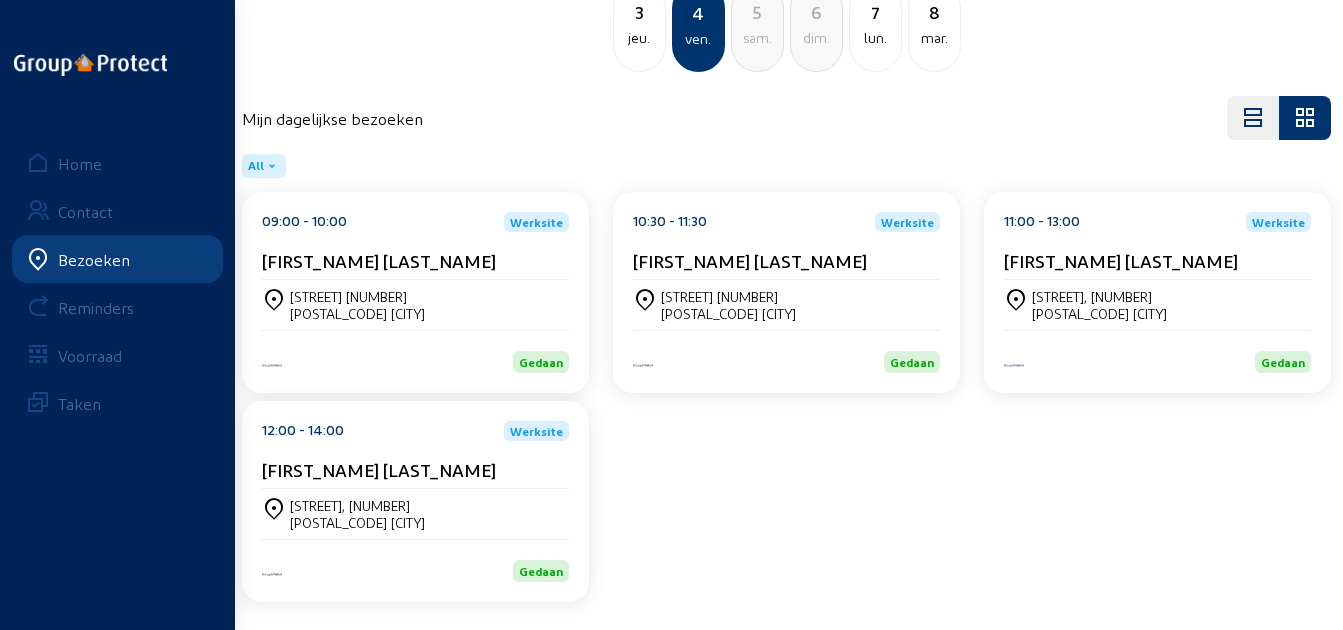 scroll, scrollTop: 161, scrollLeft: 0, axis: vertical 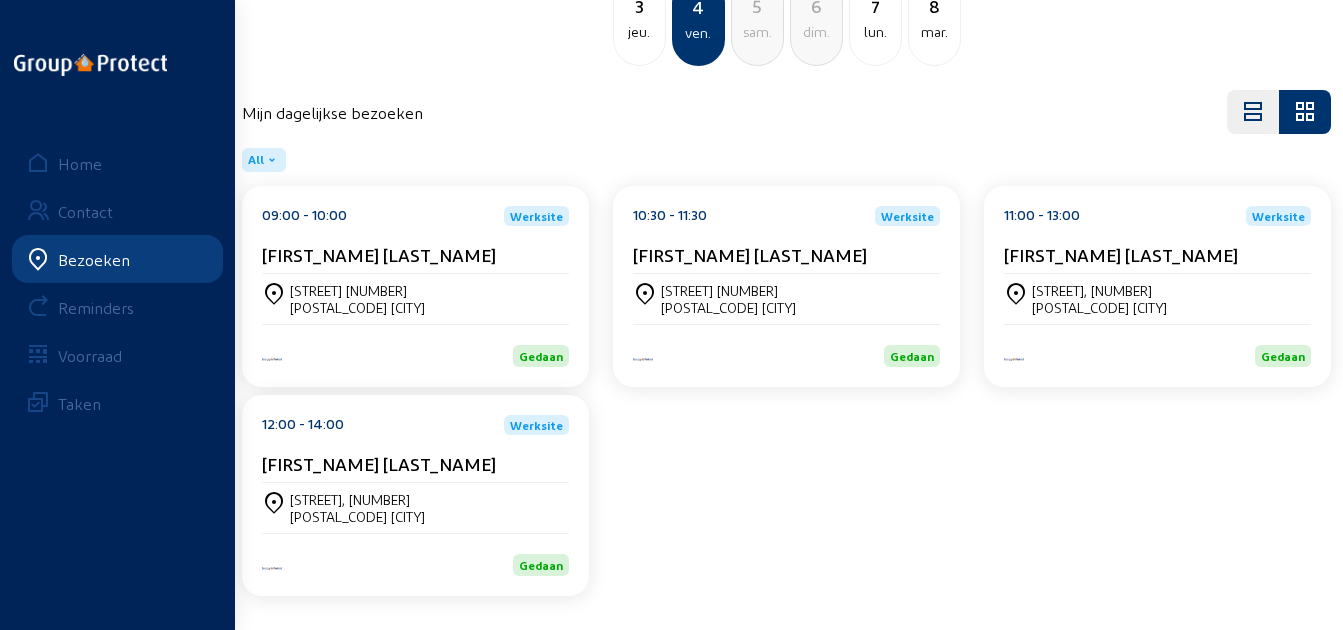 click on "[FIRST_NAME] [LAST_NAME]" at bounding box center [415, 254] 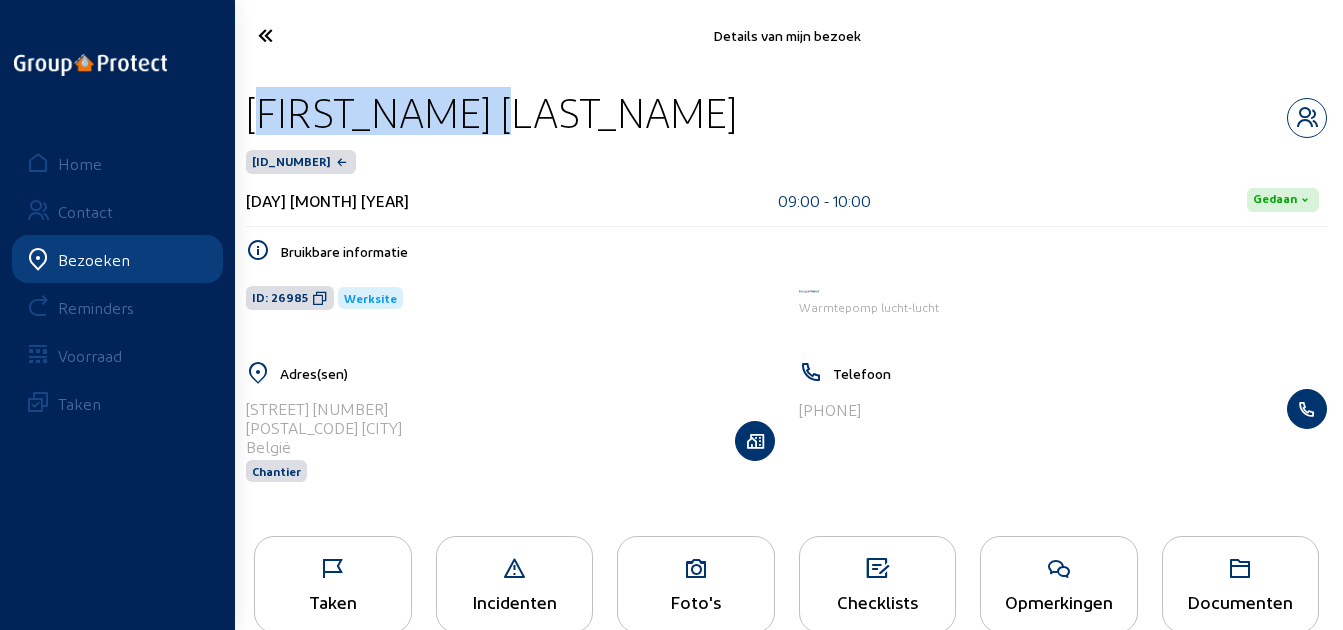 drag, startPoint x: 516, startPoint y: 130, endPoint x: 236, endPoint y: 129, distance: 280.0018 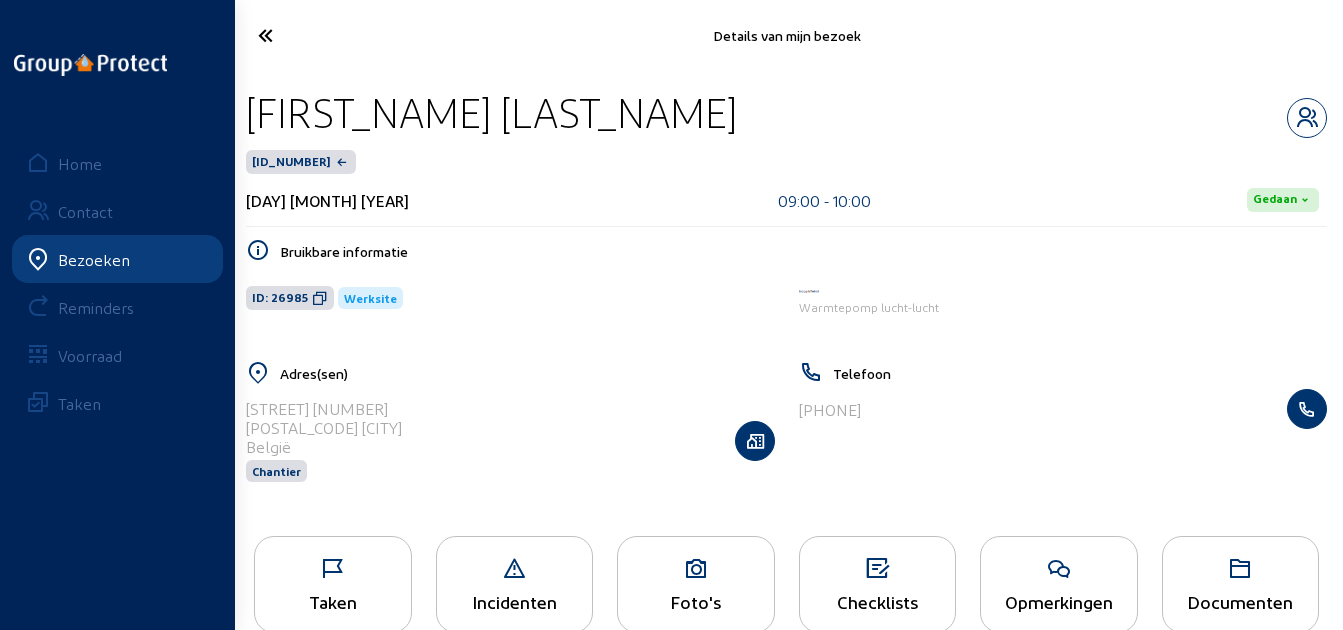 click at bounding box center (333, 569) 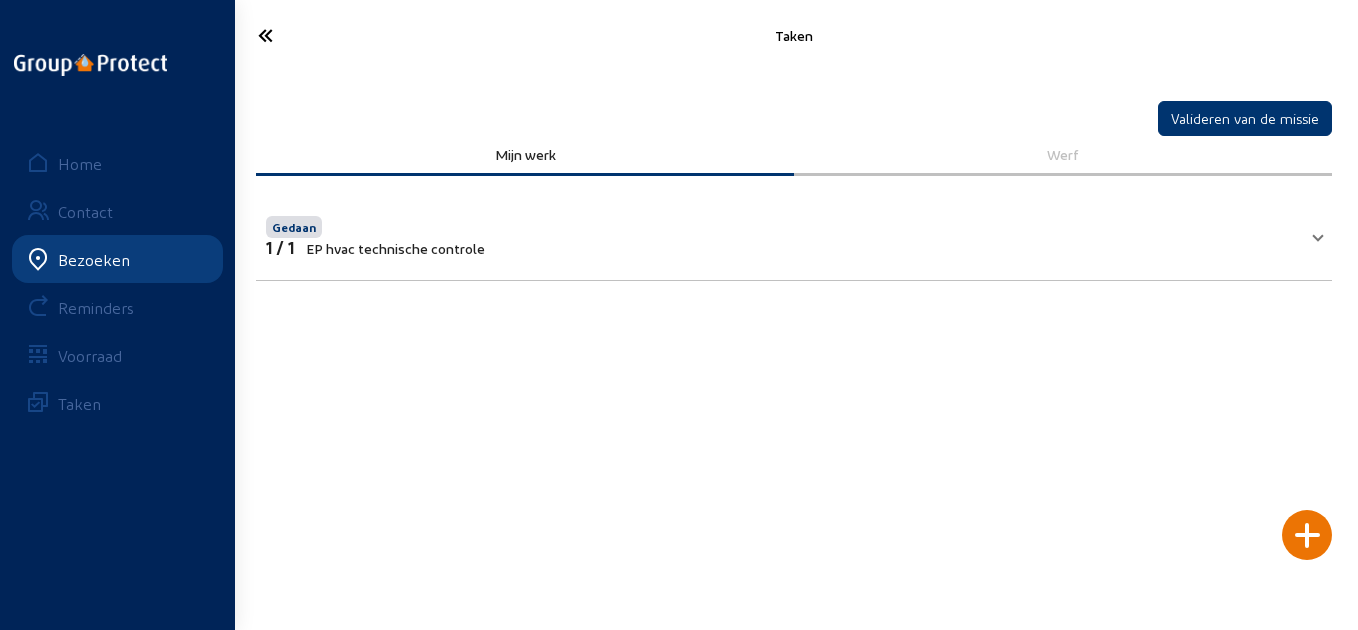 click on "Gedaan 1 / 1 EP hvac technische controle" at bounding box center [782, 234] 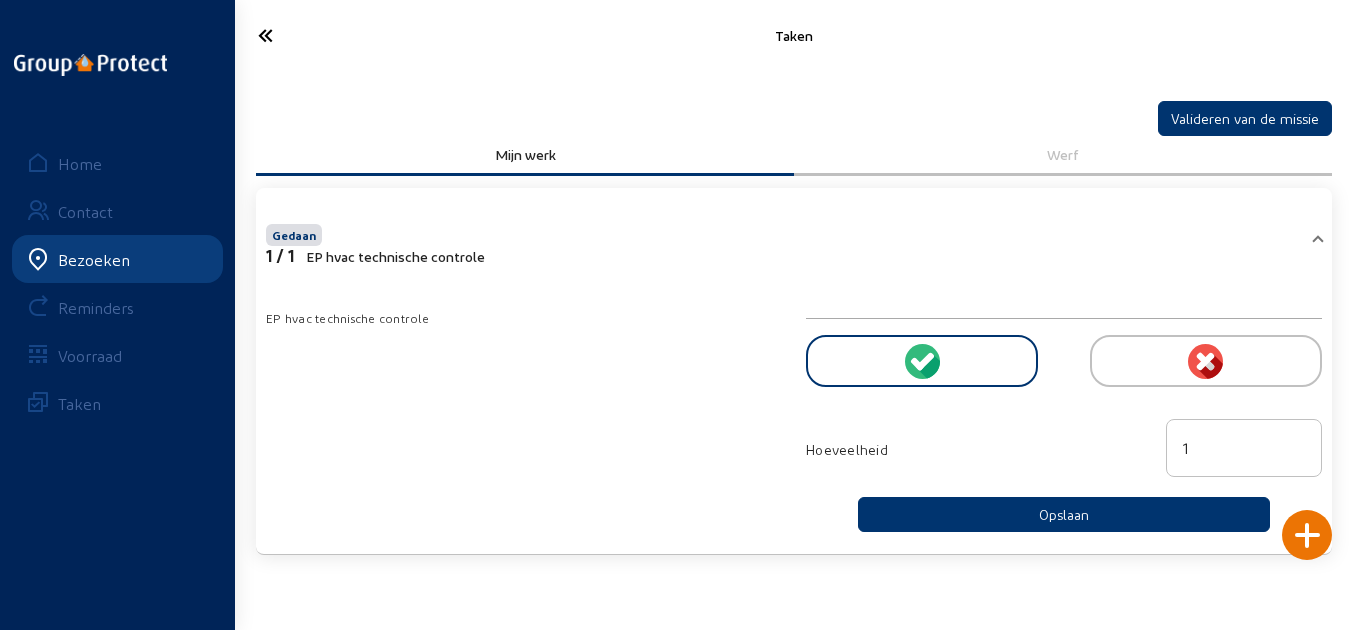 click at bounding box center [324, 35] 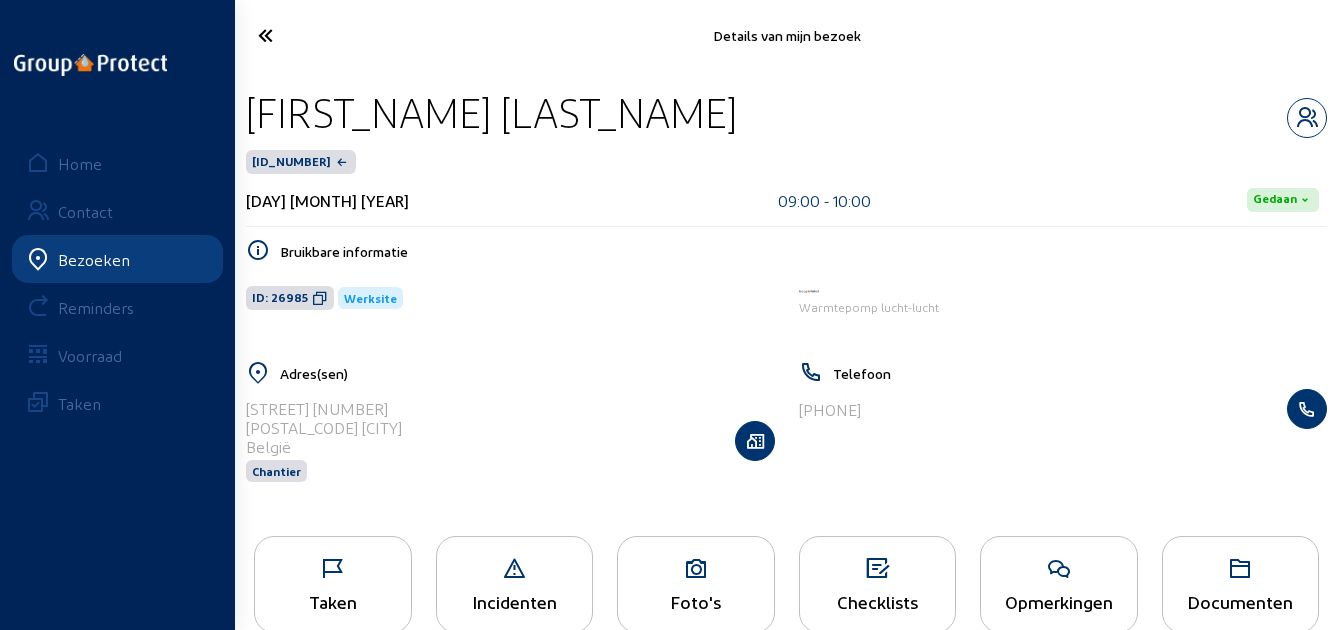click at bounding box center [323, 35] 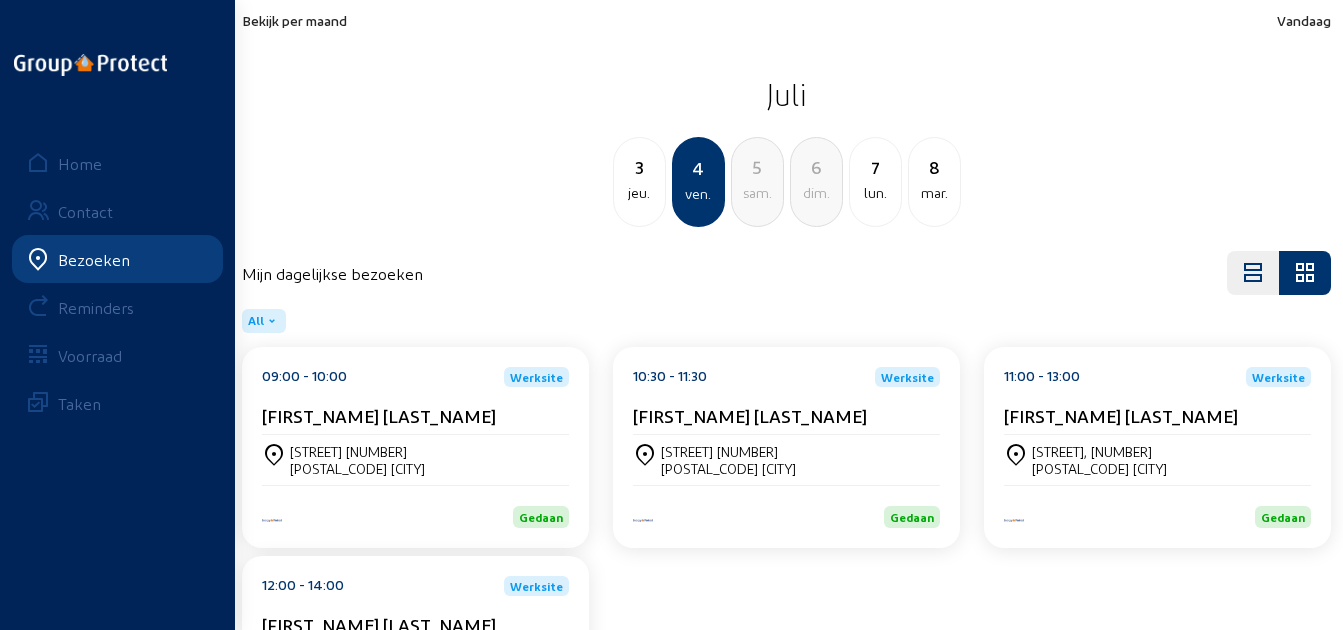 click on "[TIME] - [TIME] Werksite [FIRST_NAME] [LAST_NAME]" at bounding box center (415, 401) 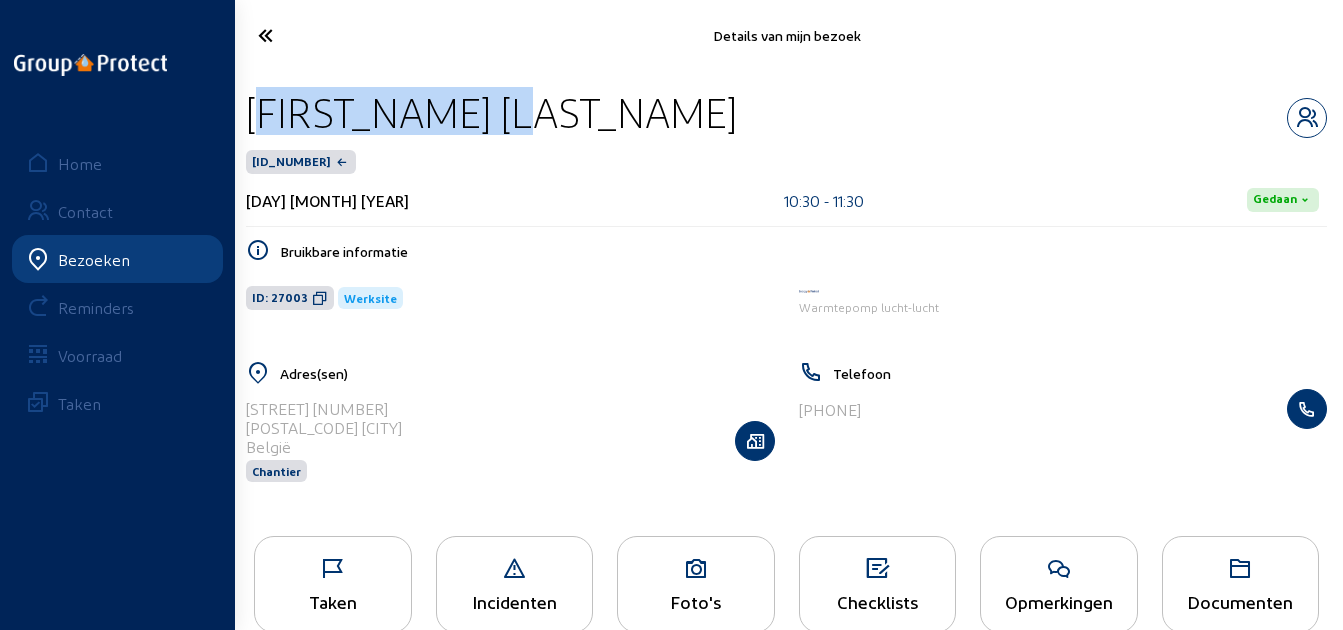 drag, startPoint x: 578, startPoint y: 117, endPoint x: 255, endPoint y: 103, distance: 323.30325 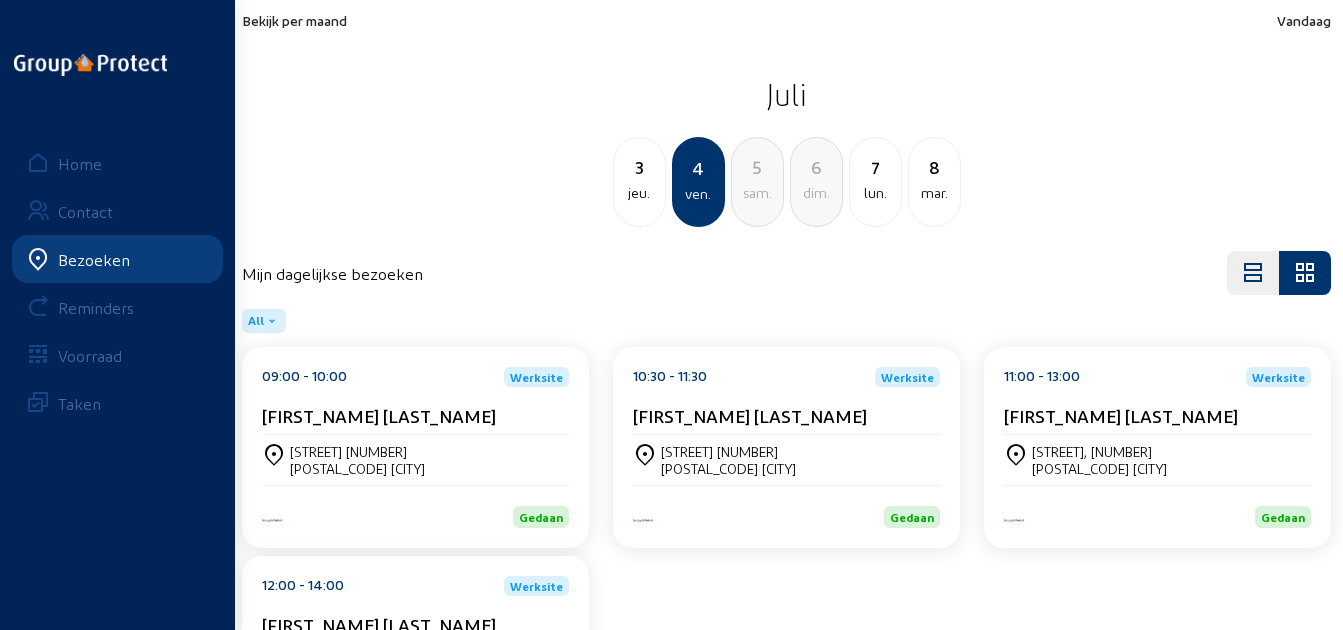 click on "[FIRST_NAME] [LAST_NAME]" at bounding box center (379, 415) 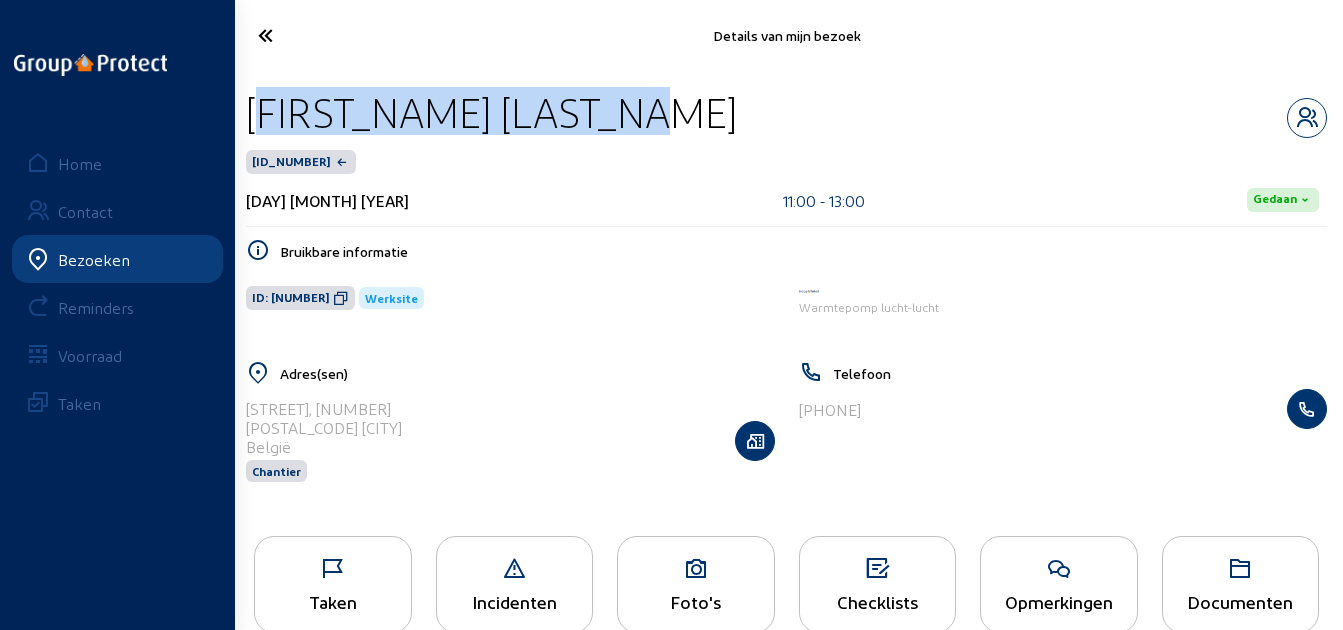 drag, startPoint x: 719, startPoint y: 120, endPoint x: 246, endPoint y: 119, distance: 473.00107 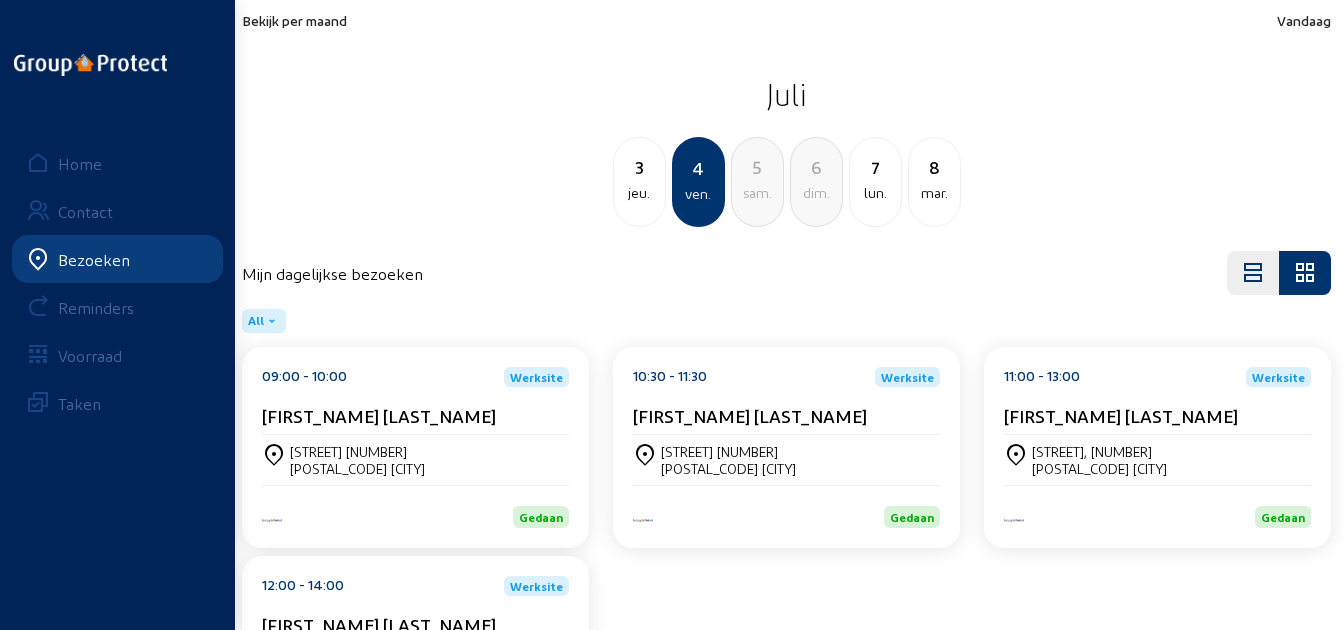 click on "[TIME] - [TIME] Werksite" at bounding box center (415, 377) 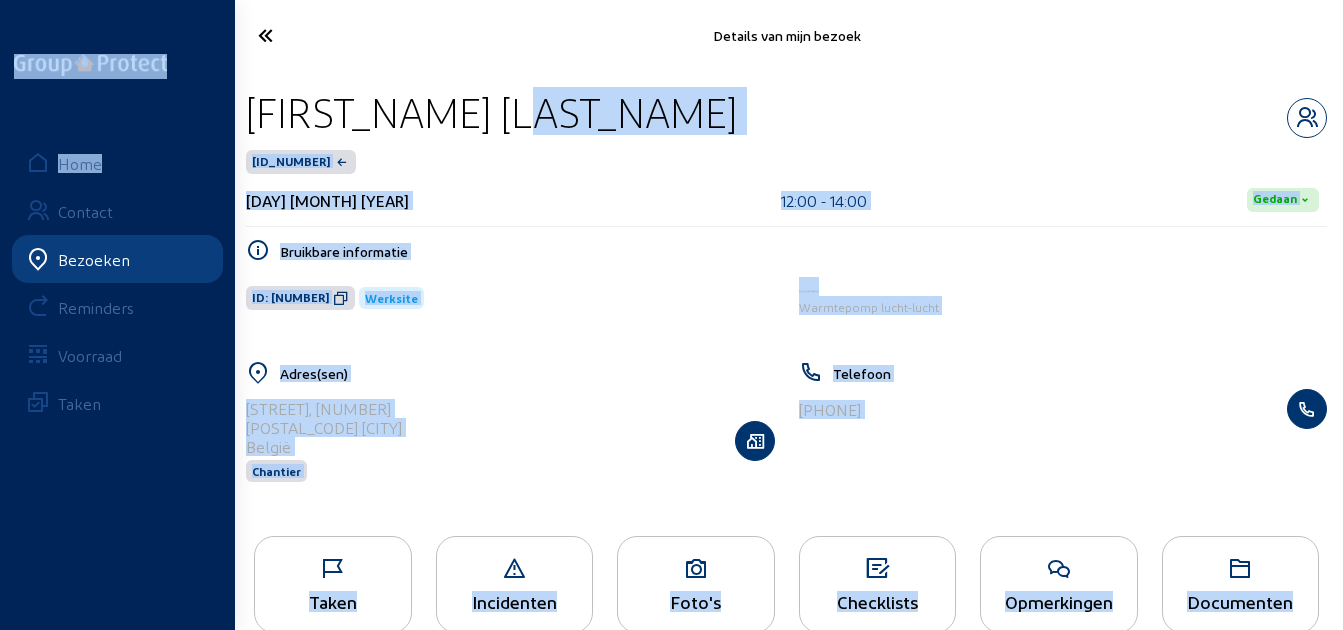 drag, startPoint x: 548, startPoint y: 119, endPoint x: 233, endPoint y: 122, distance: 315.01428 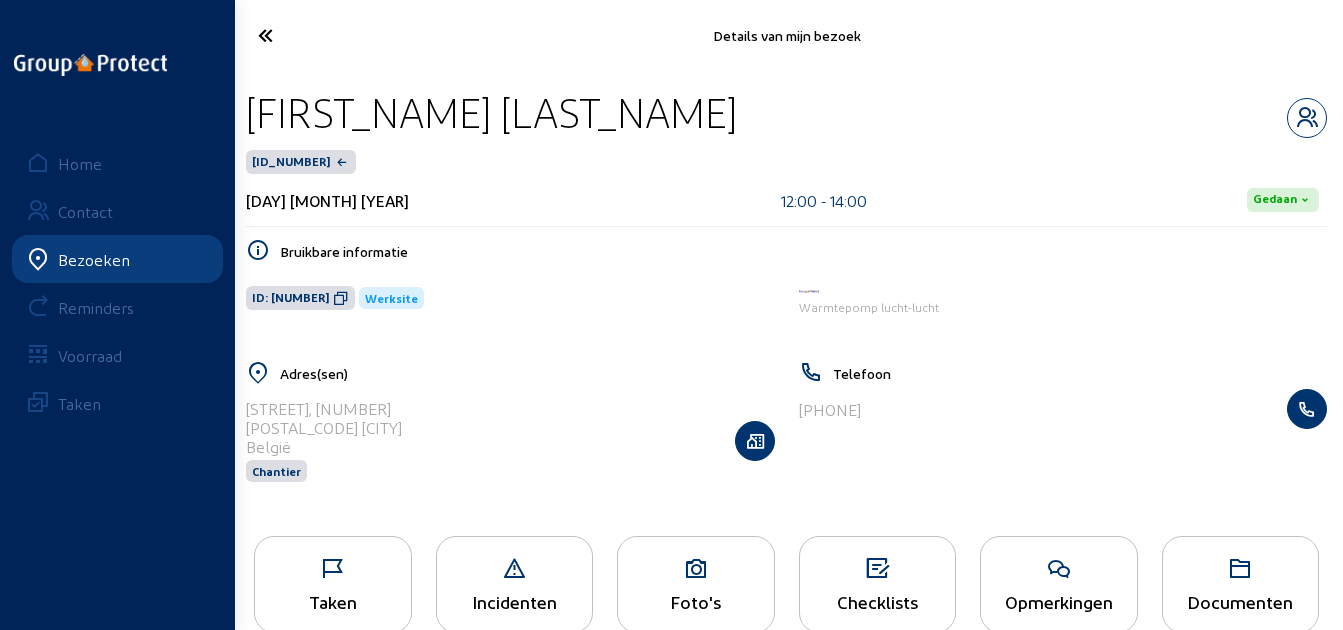 click on "[FIRST_NAME] [LAST_NAME]" at bounding box center (491, 112) 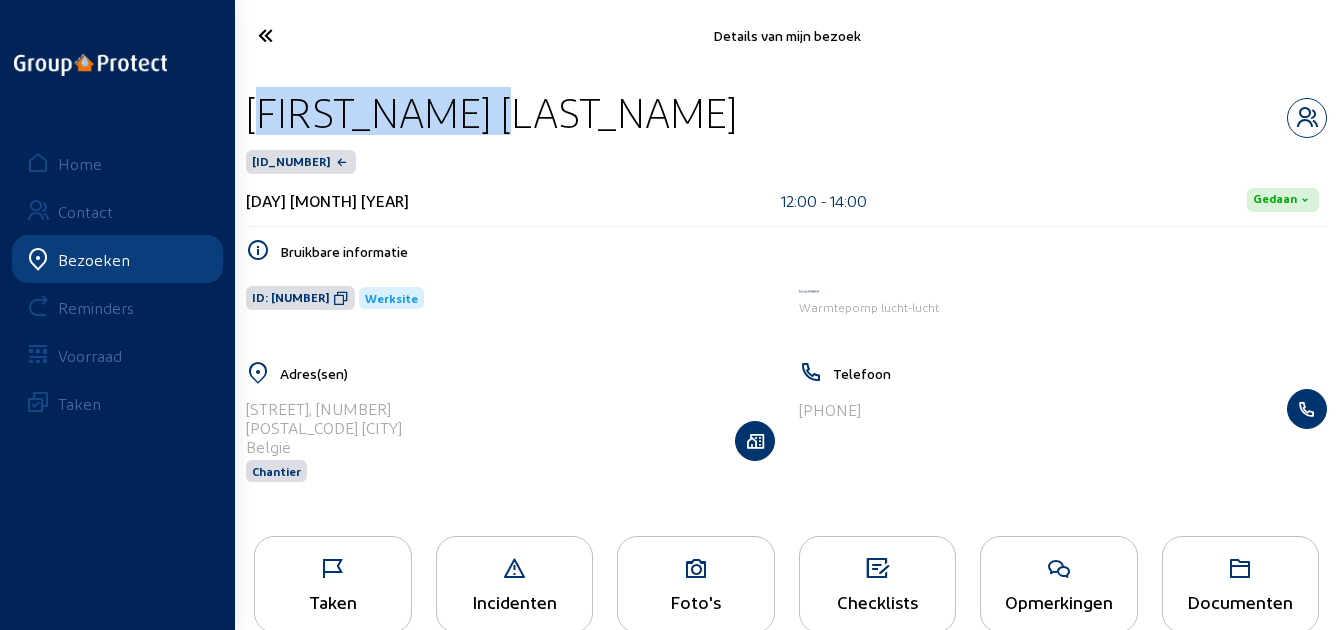 drag, startPoint x: 567, startPoint y: 124, endPoint x: 255, endPoint y: 126, distance: 312.0064 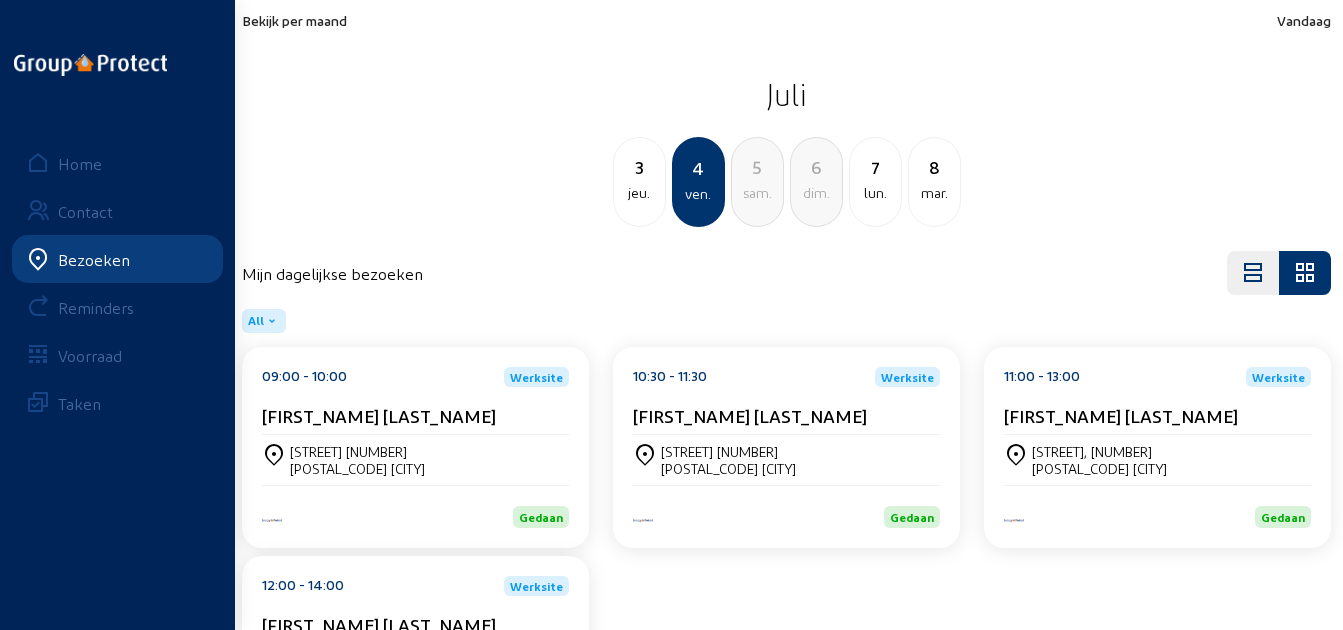 click on "7" at bounding box center [639, 167] 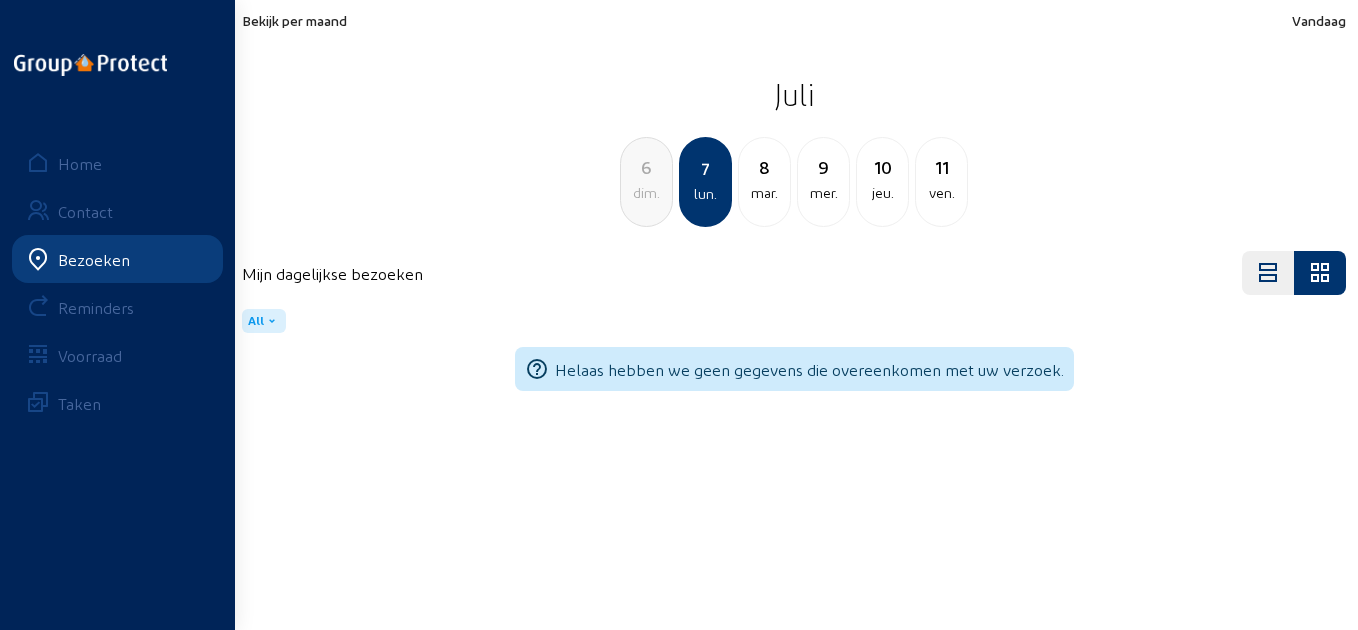 click on "mar." at bounding box center (646, 193) 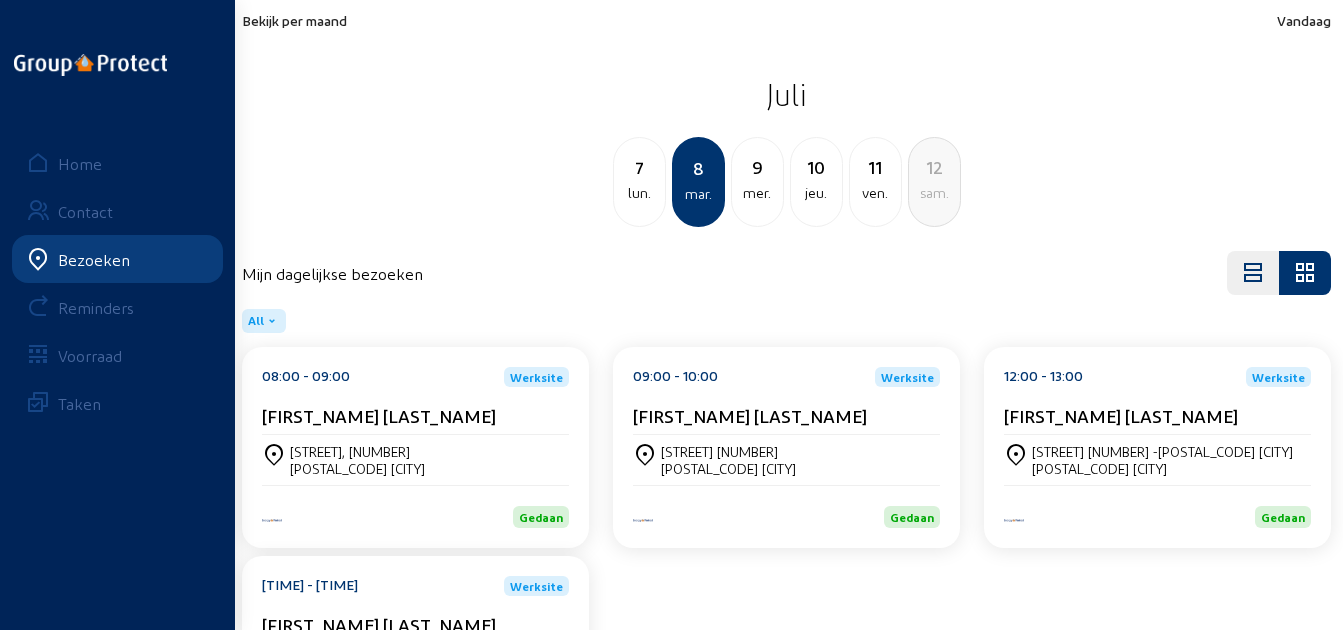 click on "[FIRST_NAME] [LAST_NAME]" at bounding box center [415, 415] 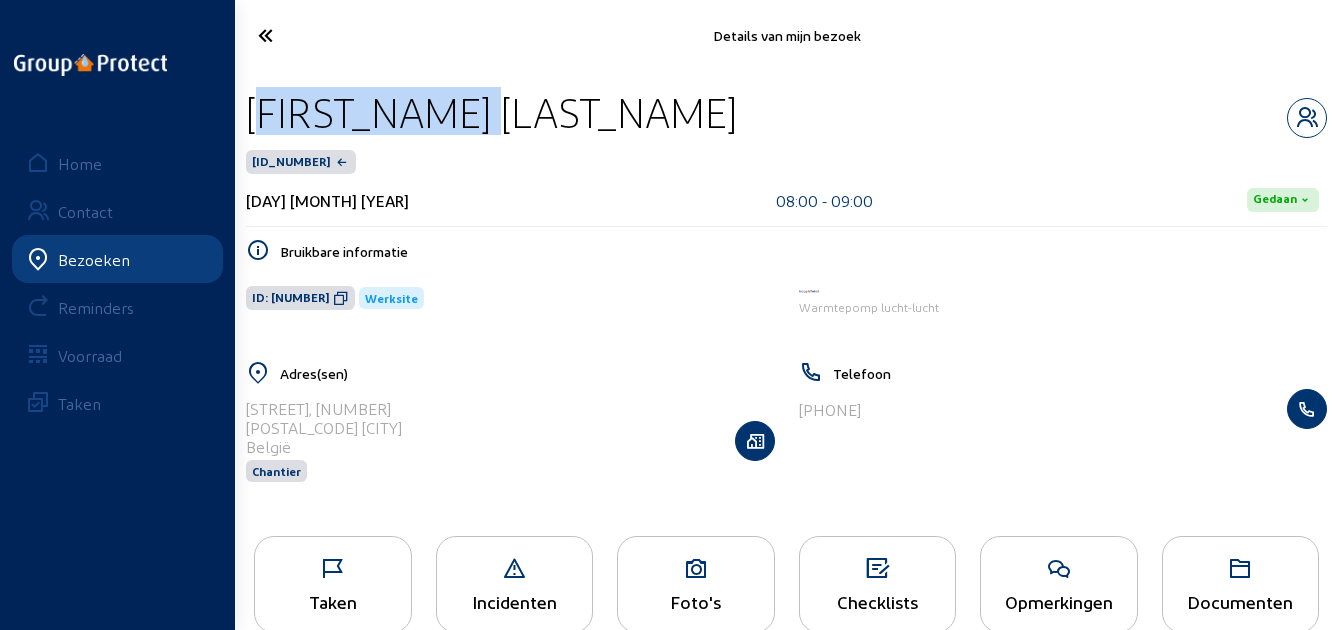 drag, startPoint x: 497, startPoint y: 118, endPoint x: 253, endPoint y: 116, distance: 244.0082 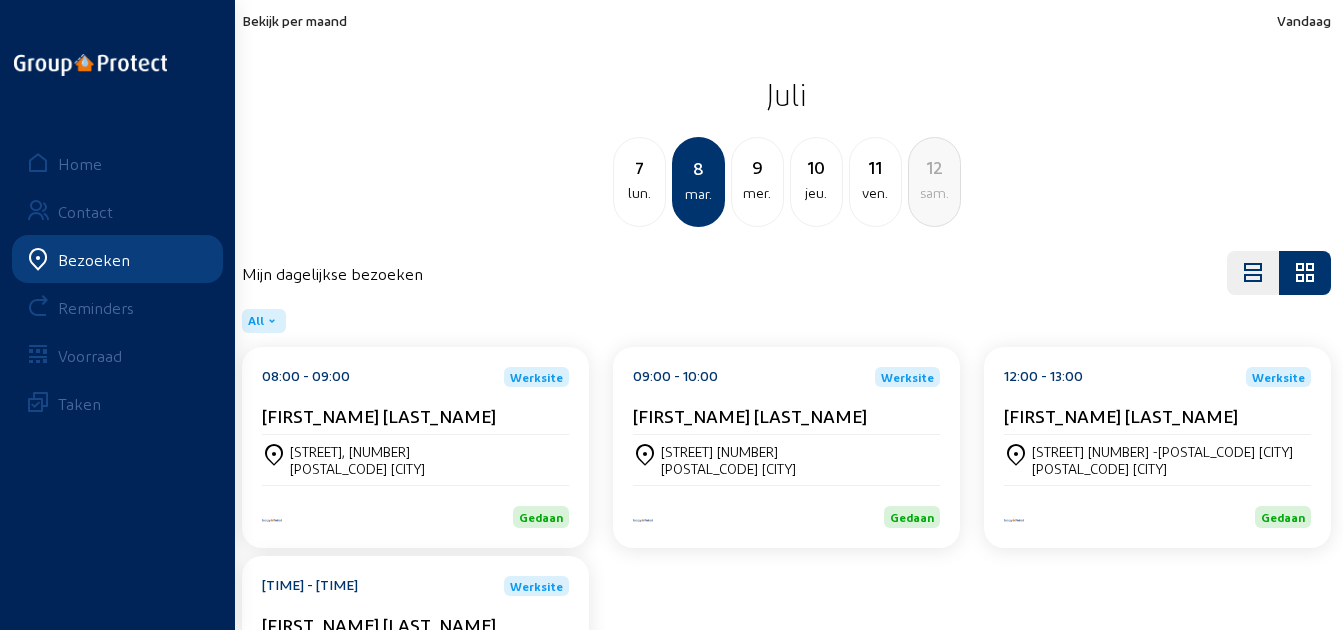 click on "[FIRST_NAME] [LAST_NAME]" at bounding box center (415, 420) 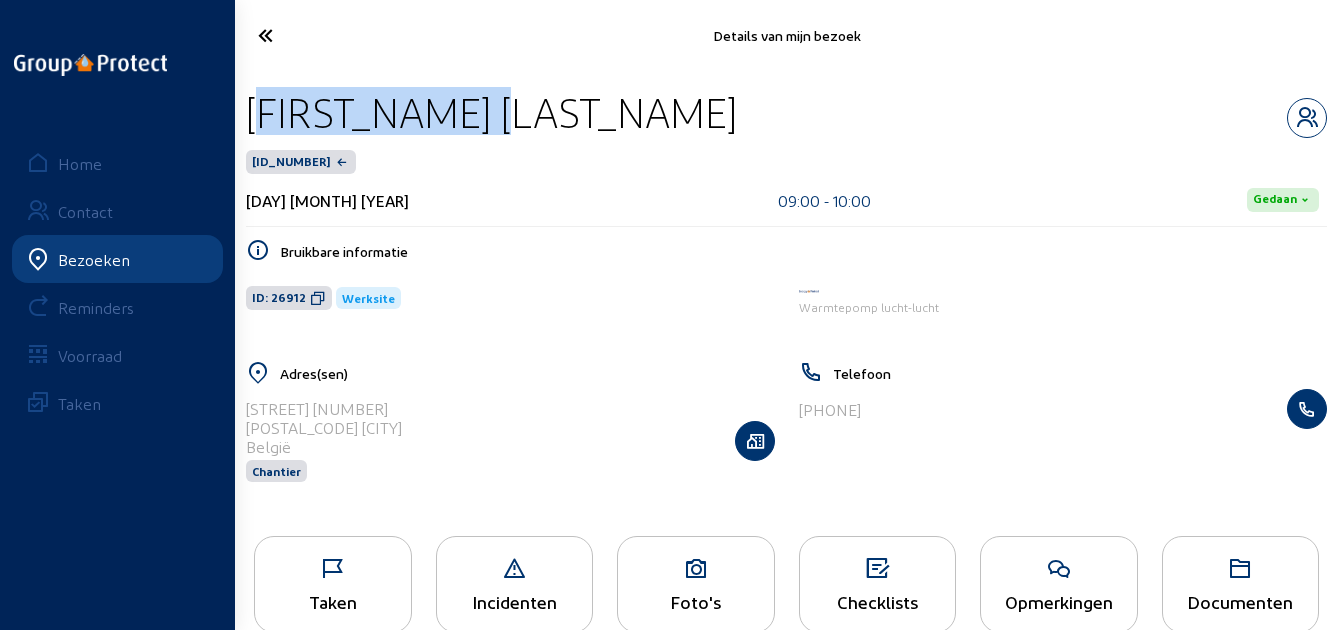 drag, startPoint x: 526, startPoint y: 110, endPoint x: 246, endPoint y: 105, distance: 280.04465 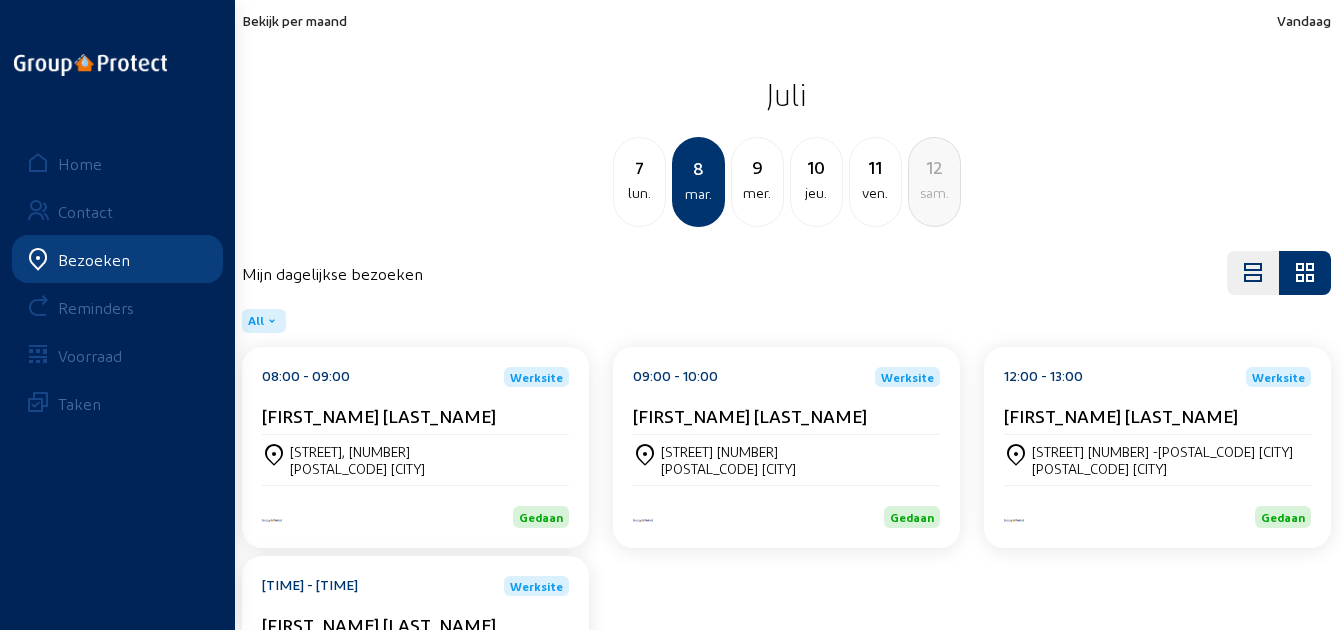click on "[FIRST_NAME] [LAST_NAME]" at bounding box center (415, 420) 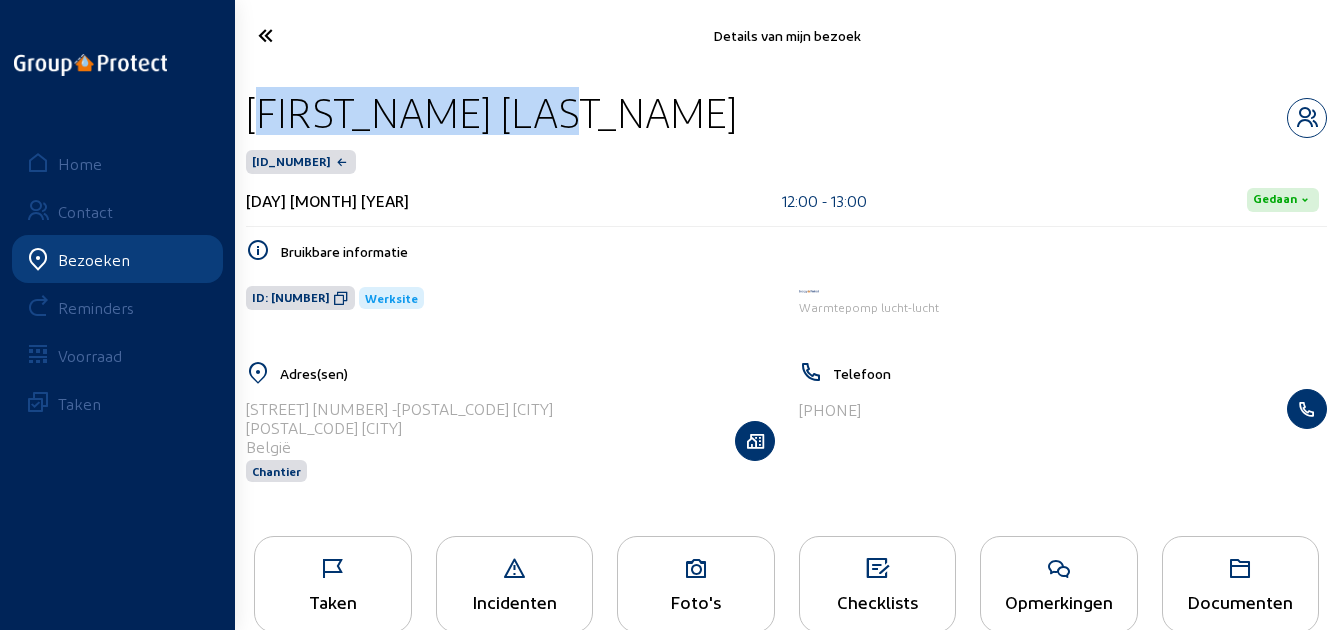drag, startPoint x: 605, startPoint y: 98, endPoint x: 247, endPoint y: 100, distance: 358.00558 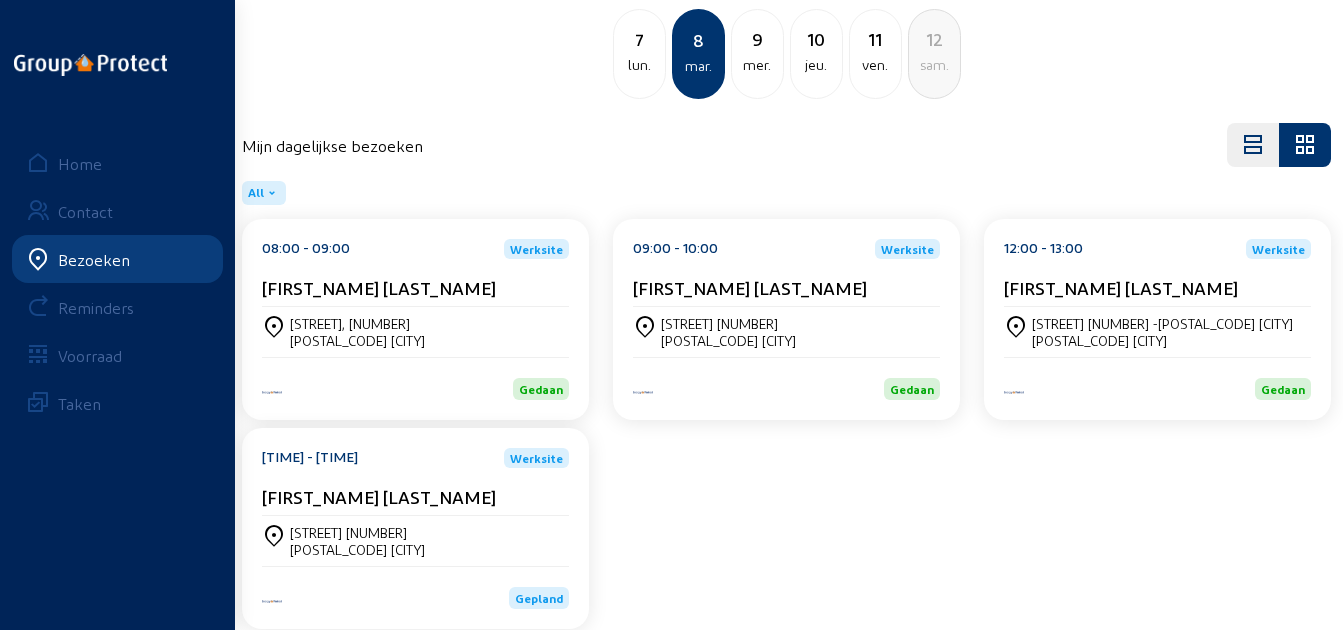 scroll, scrollTop: 161, scrollLeft: 0, axis: vertical 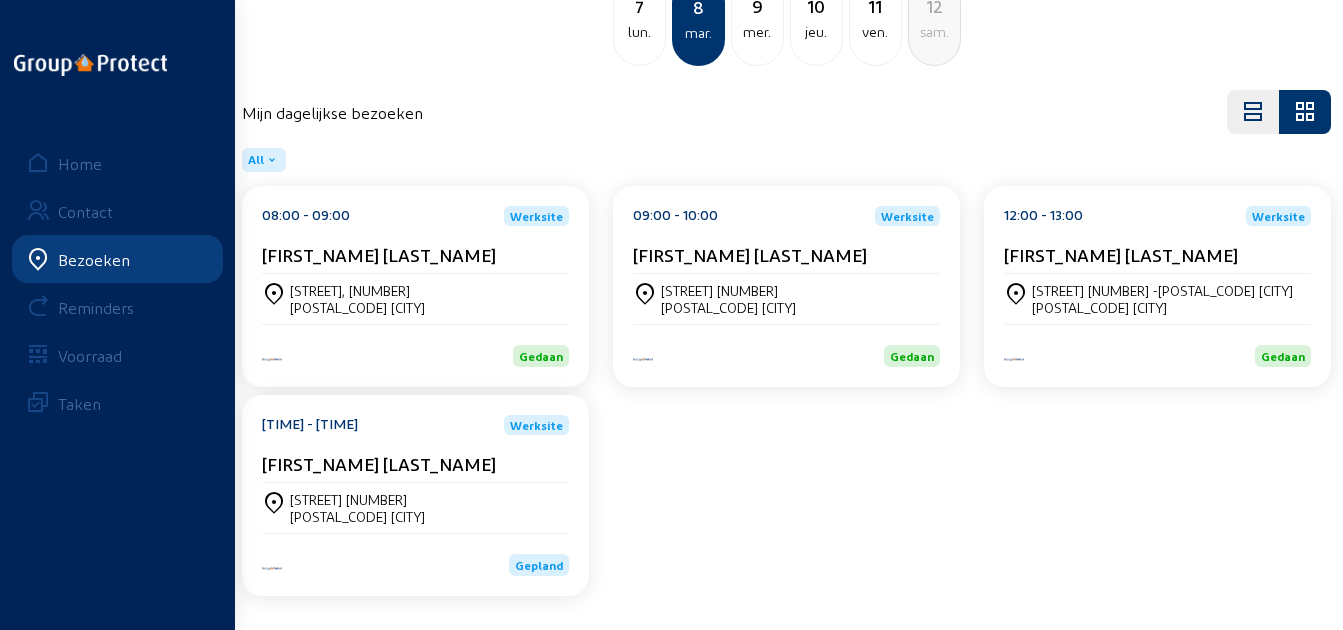 click on "[FIRST_NAME] [LAST_NAME]" at bounding box center [415, 254] 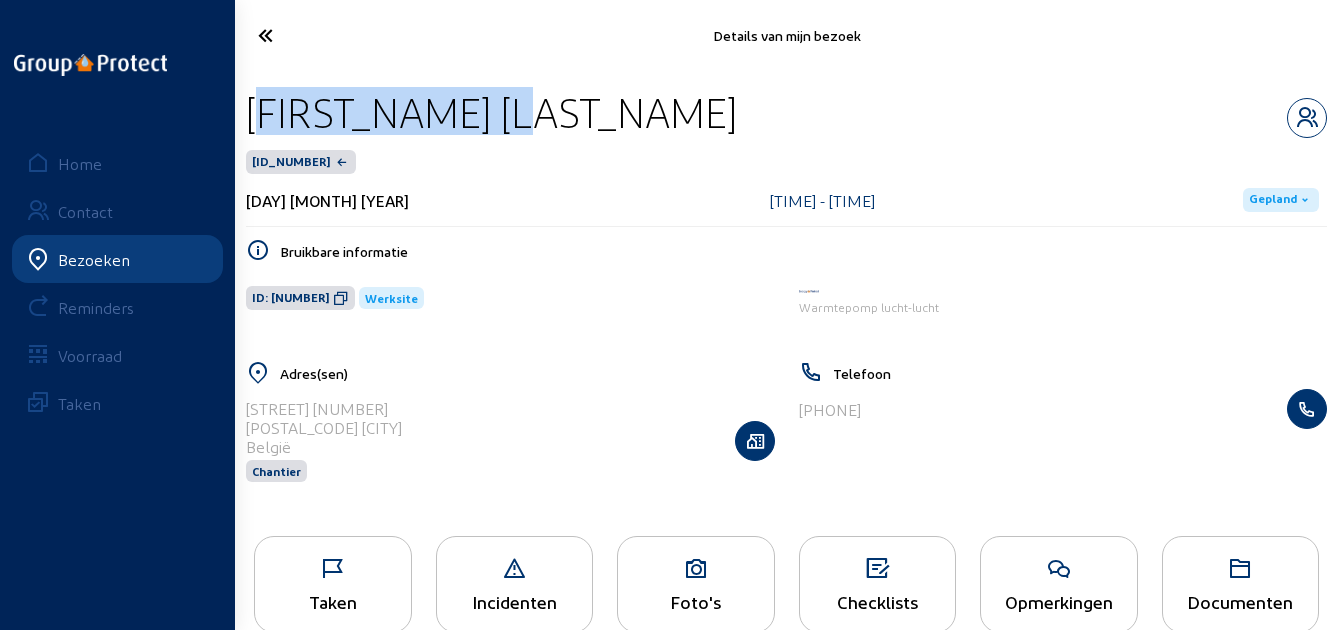 drag, startPoint x: 536, startPoint y: 120, endPoint x: 242, endPoint y: 122, distance: 294.0068 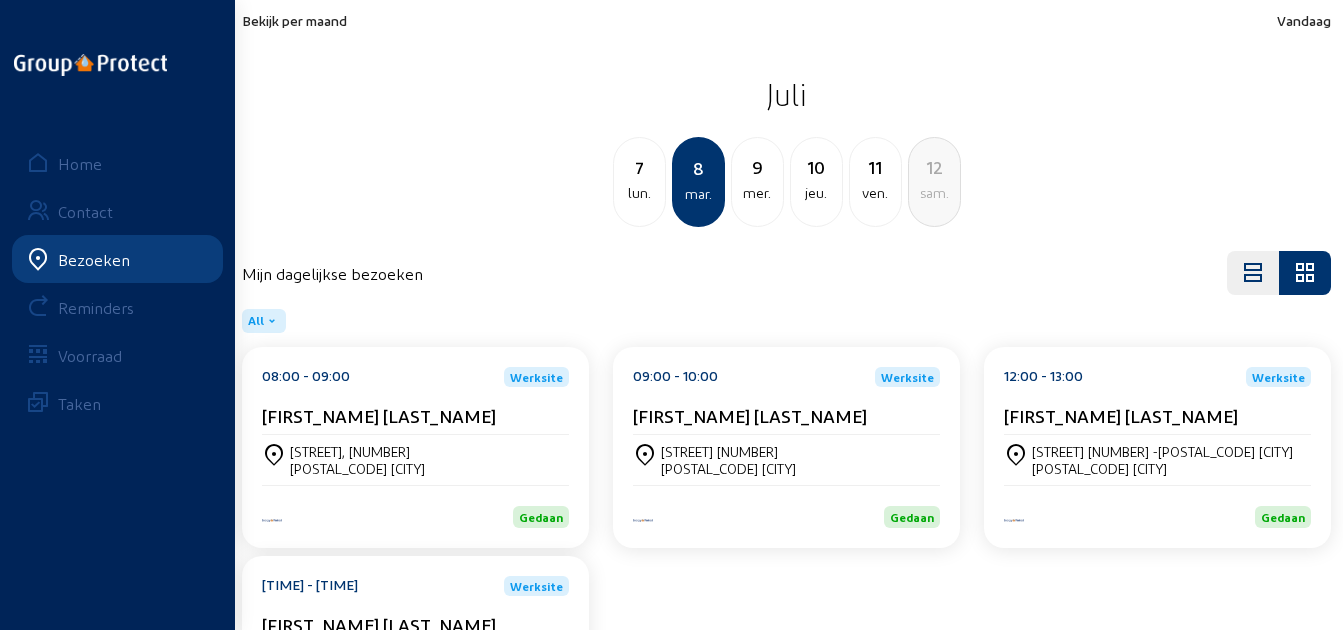 click on "mer." at bounding box center (757, 193) 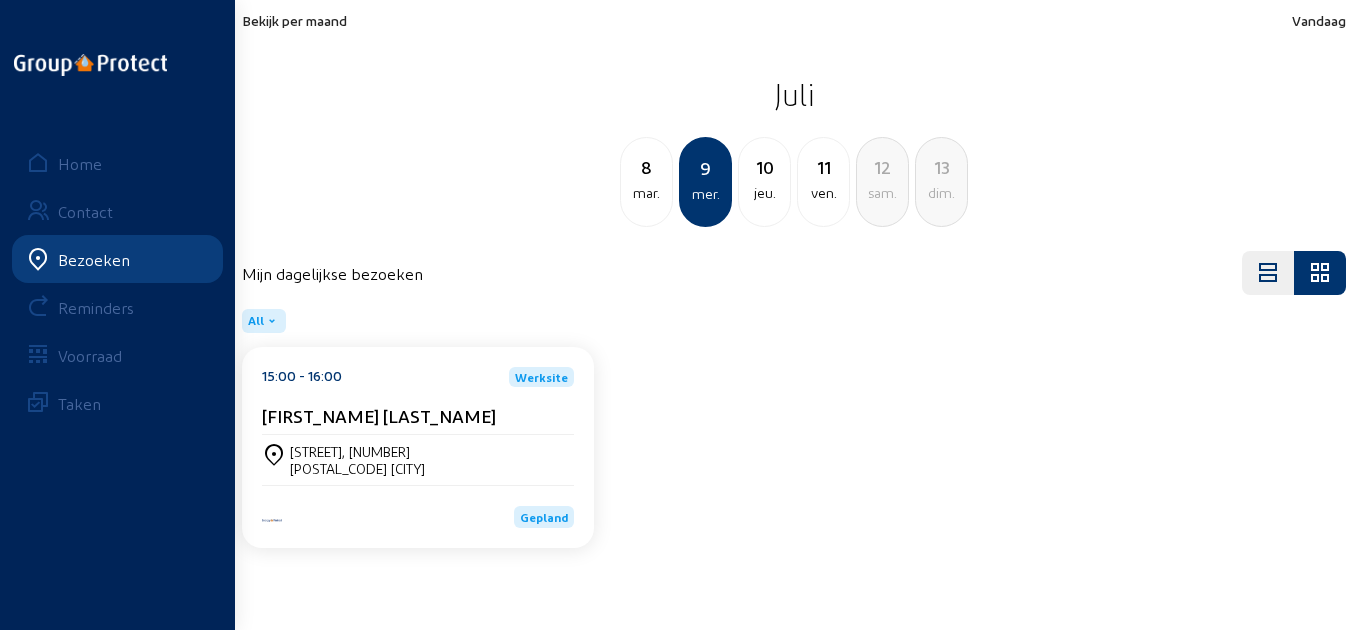 click on "[FIRST_NAME] [LAST_NAME]" at bounding box center (418, 415) 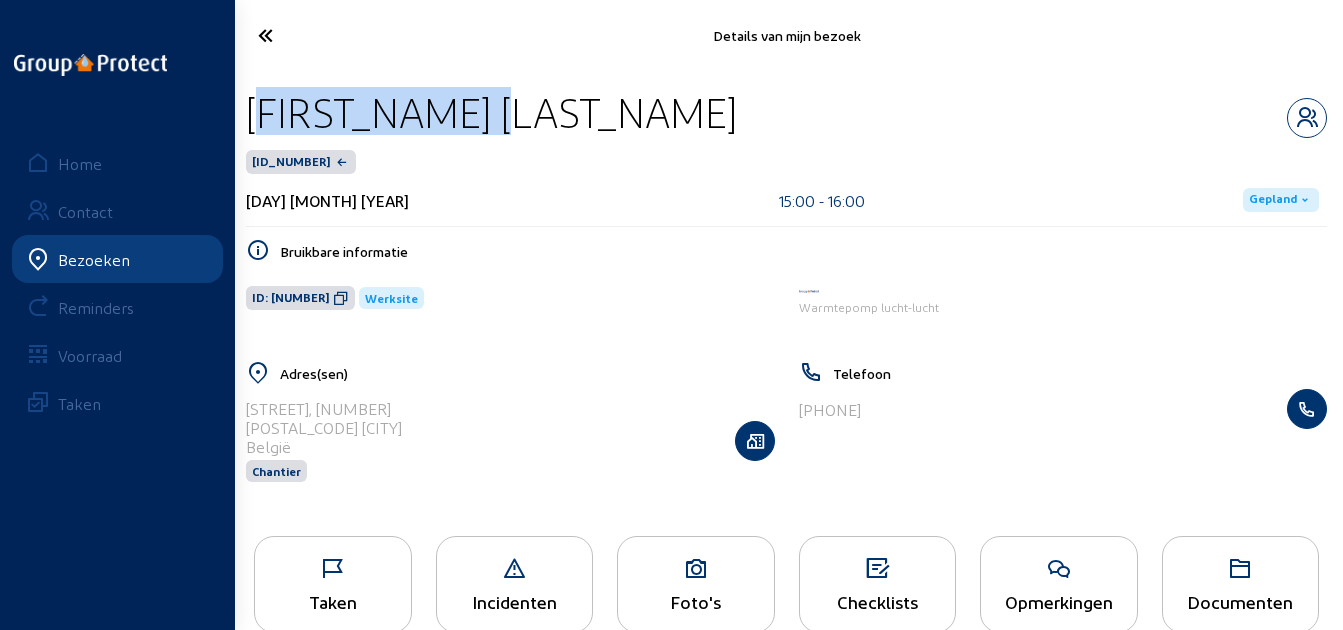 drag, startPoint x: 571, startPoint y: 121, endPoint x: 251, endPoint y: 120, distance: 320.00156 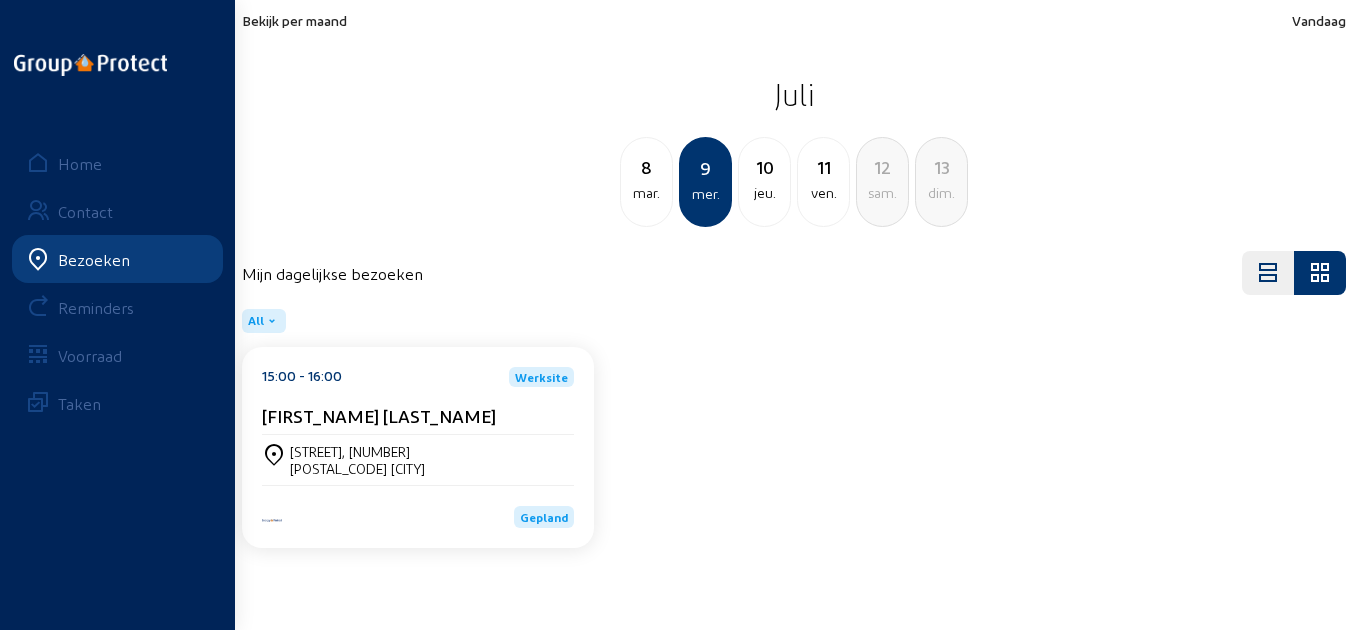 click on "10" at bounding box center (646, 167) 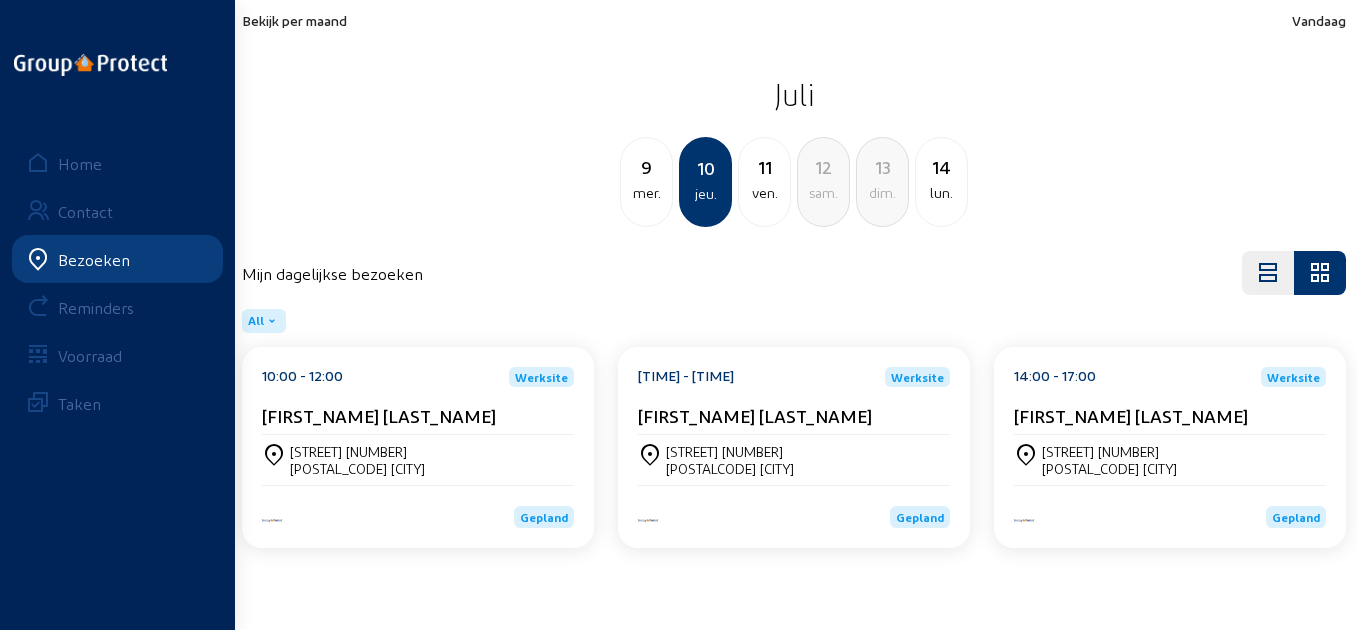 click on "[STREET] [NUMBER] [POSTAL_CODE] [CITY]" at bounding box center (418, 460) 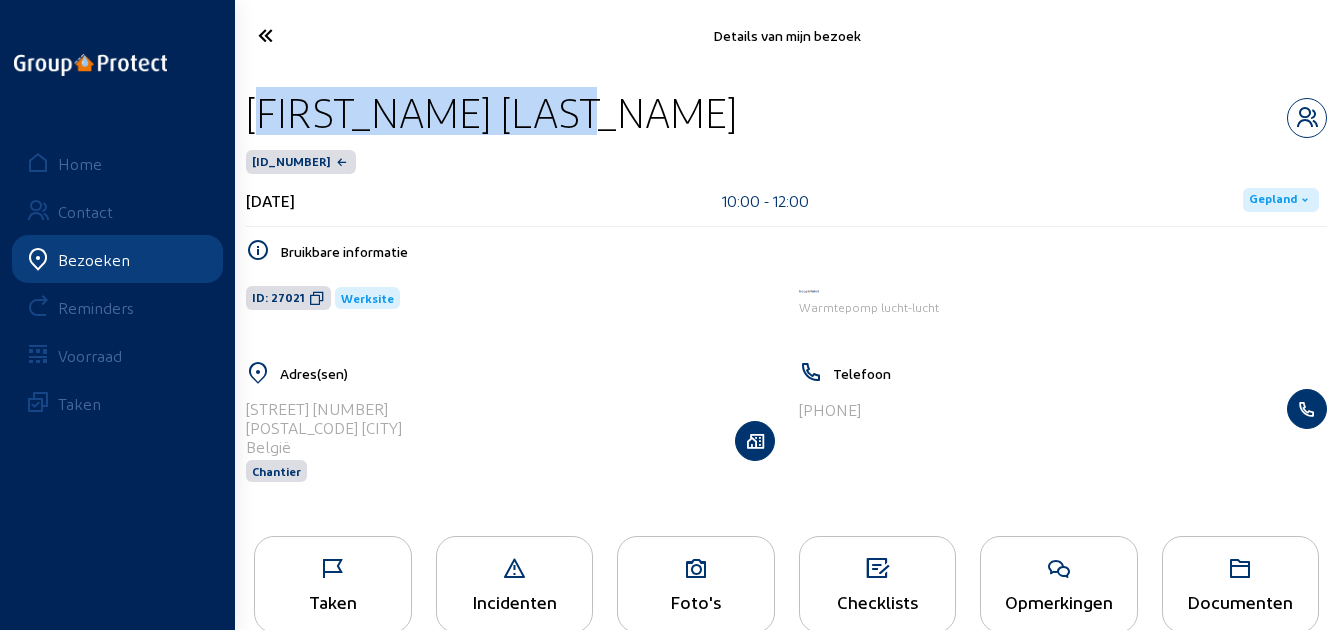 drag, startPoint x: 620, startPoint y: 120, endPoint x: 250, endPoint y: 109, distance: 370.16348 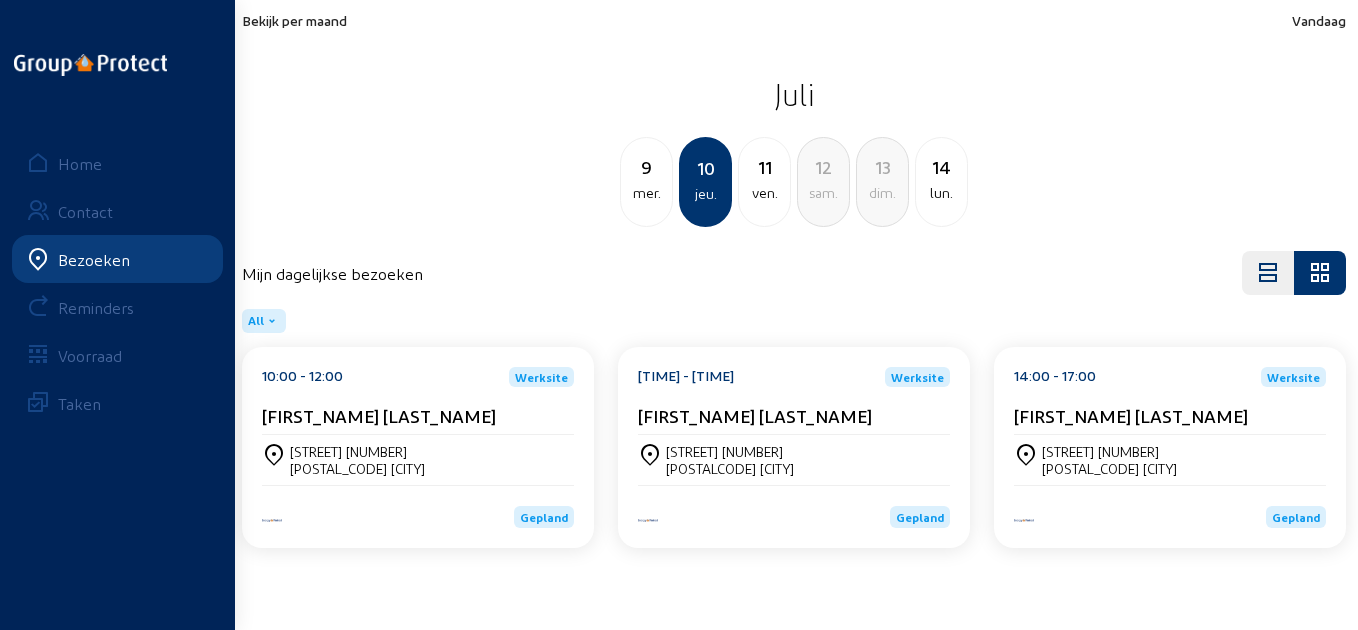 click on "[TIME] - [TIME] Werksite [FIRST_NAME] [LAST_NAME]" at bounding box center (418, 401) 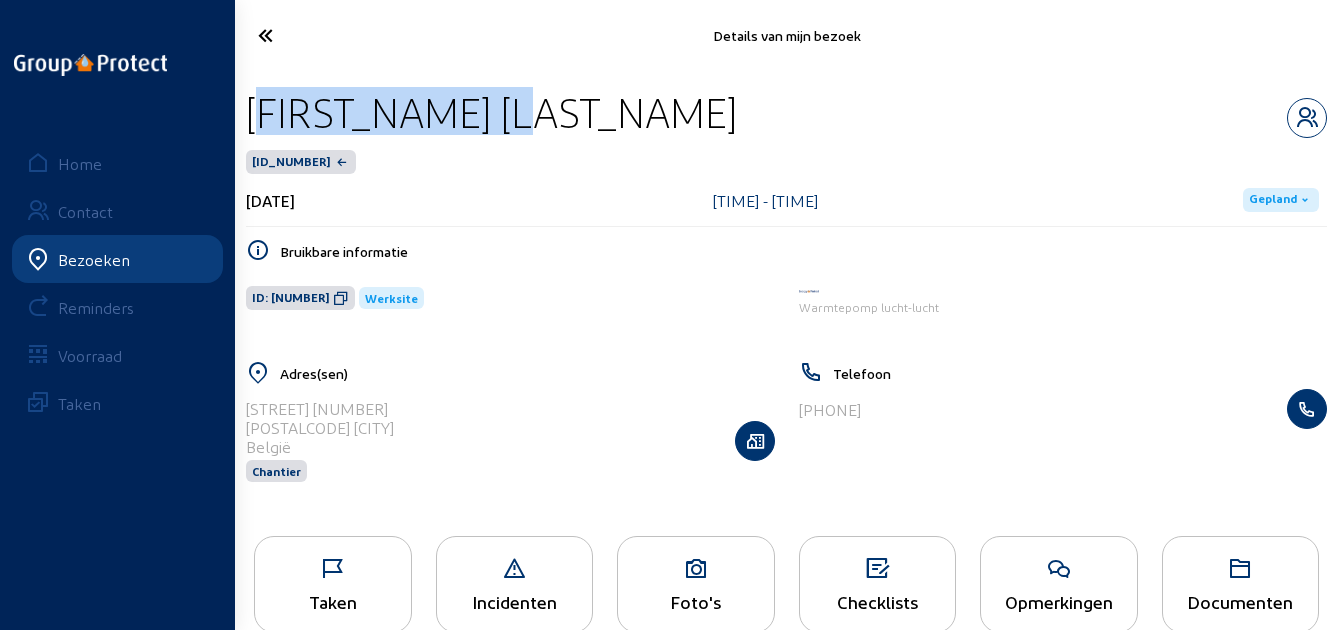 drag, startPoint x: 521, startPoint y: 113, endPoint x: 253, endPoint y: 112, distance: 268.00186 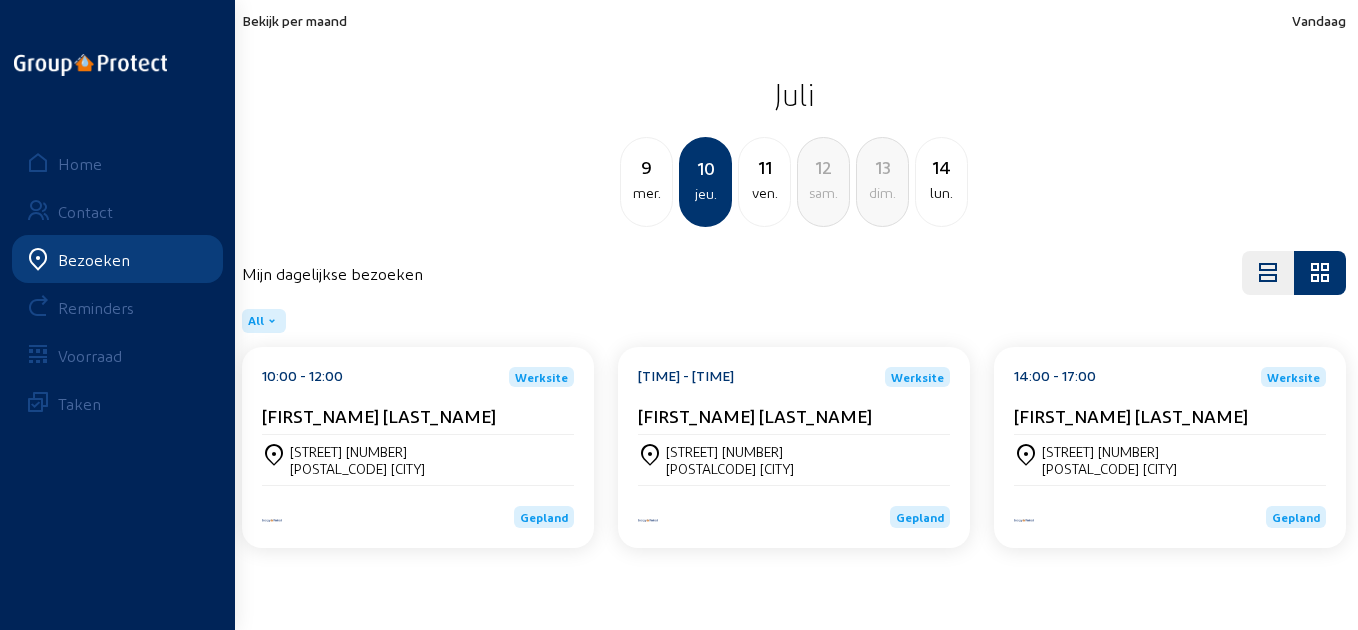 click on "14:00 - 17:00  Werksite [PERSON] [LASTNAME]" at bounding box center (418, 401) 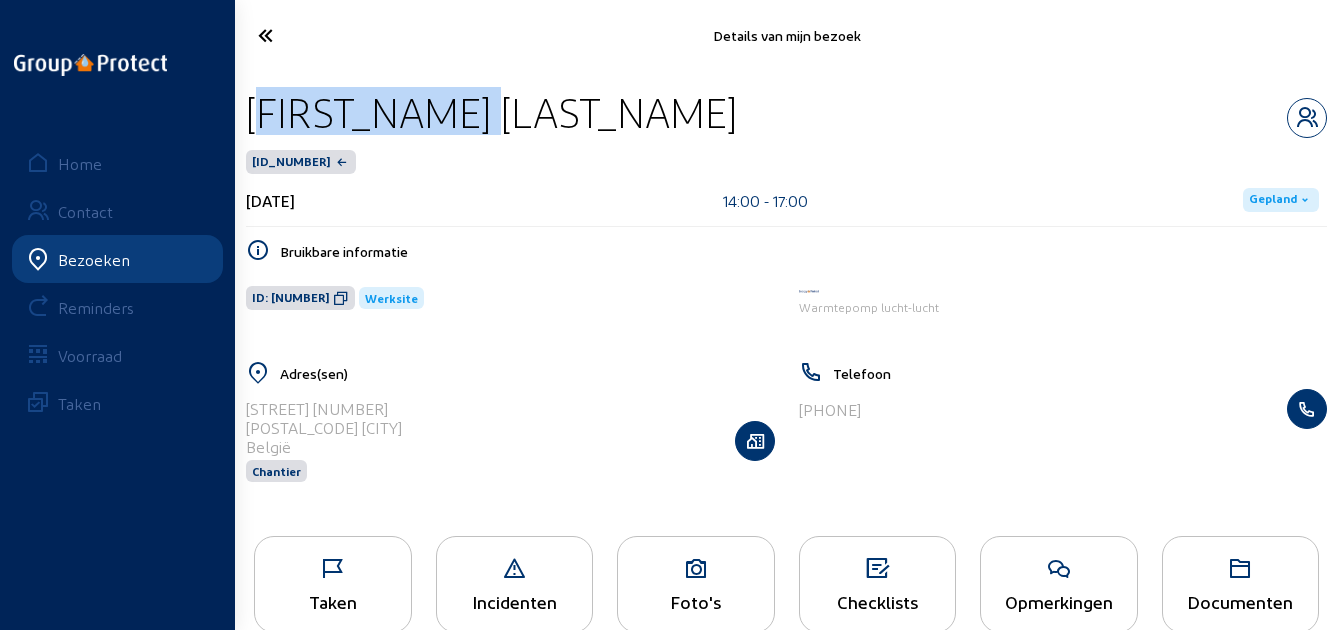 drag, startPoint x: 497, startPoint y: 97, endPoint x: 244, endPoint y: 108, distance: 253.23901 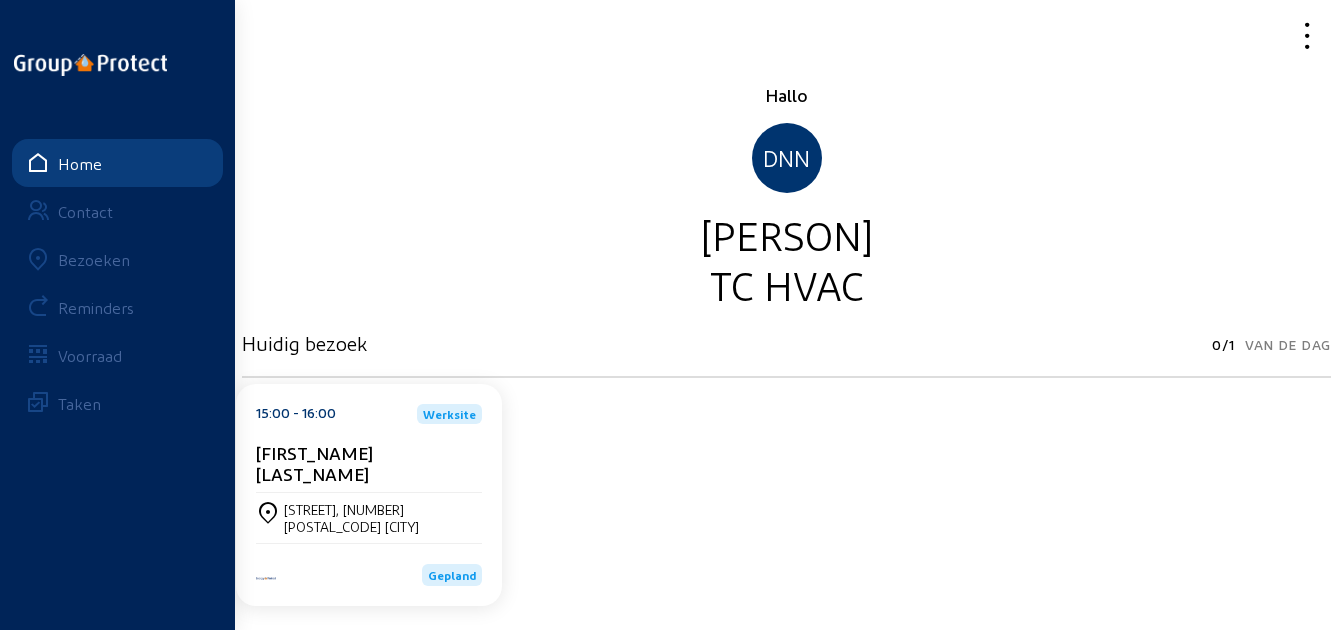 click at bounding box center [1251, 35] 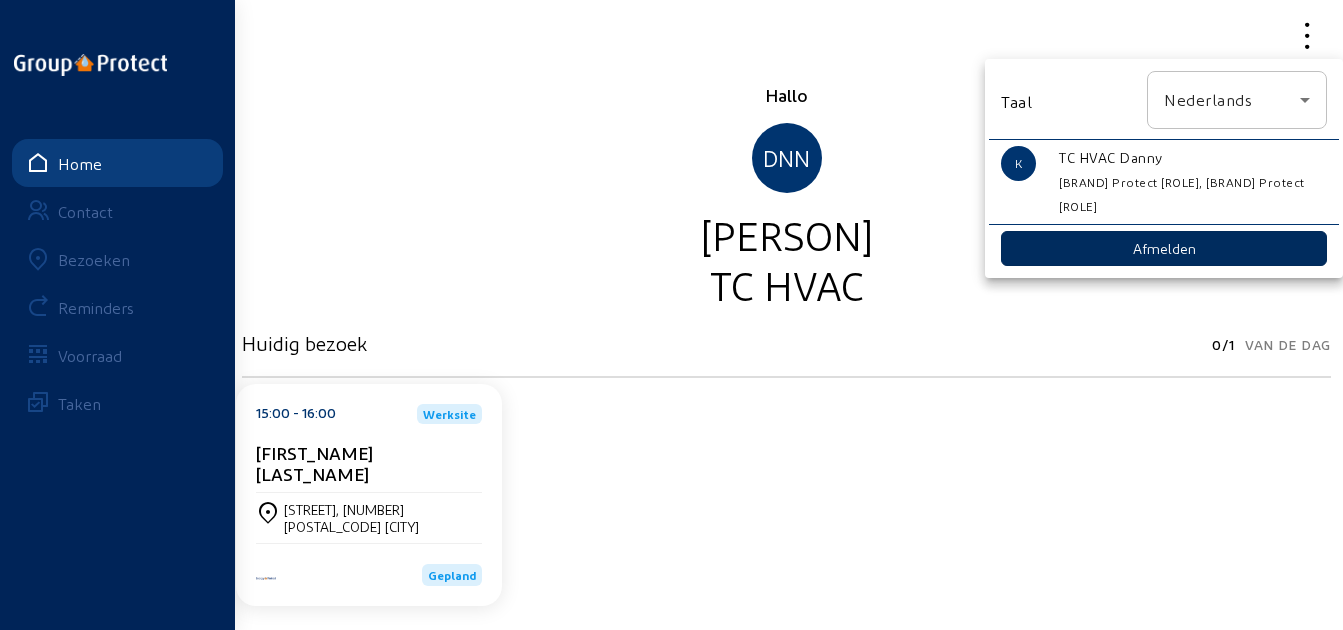 click on "Afmelden" at bounding box center [1164, 248] 